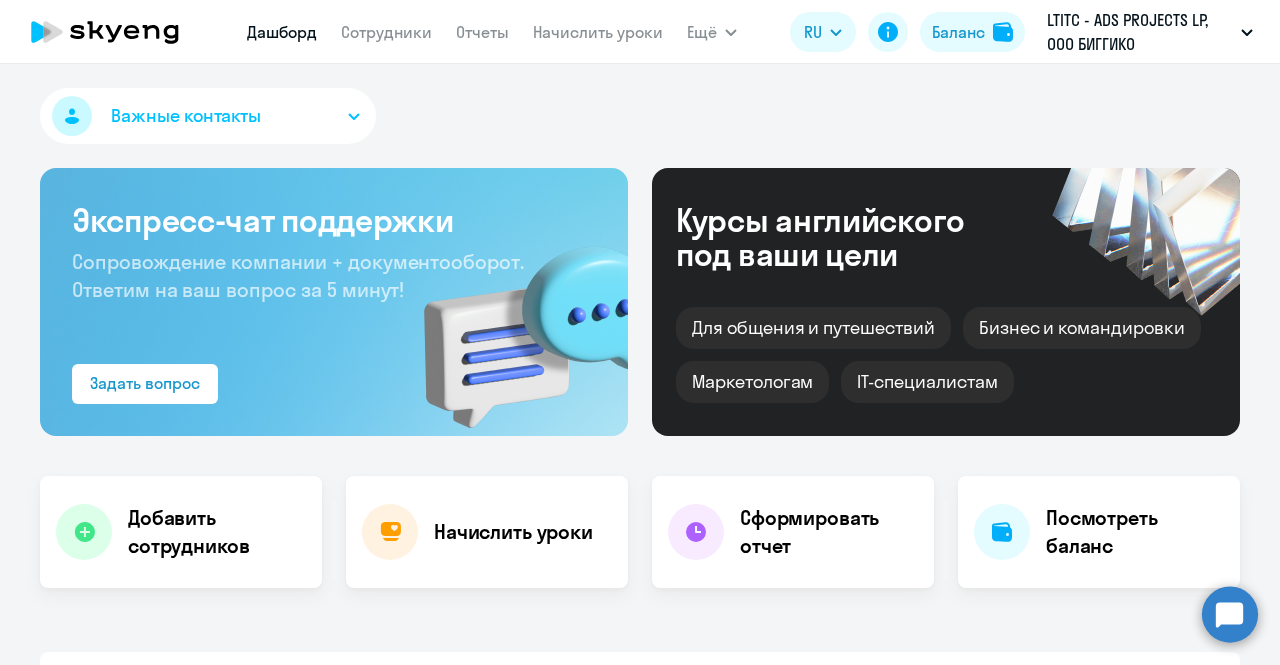 select on "30" 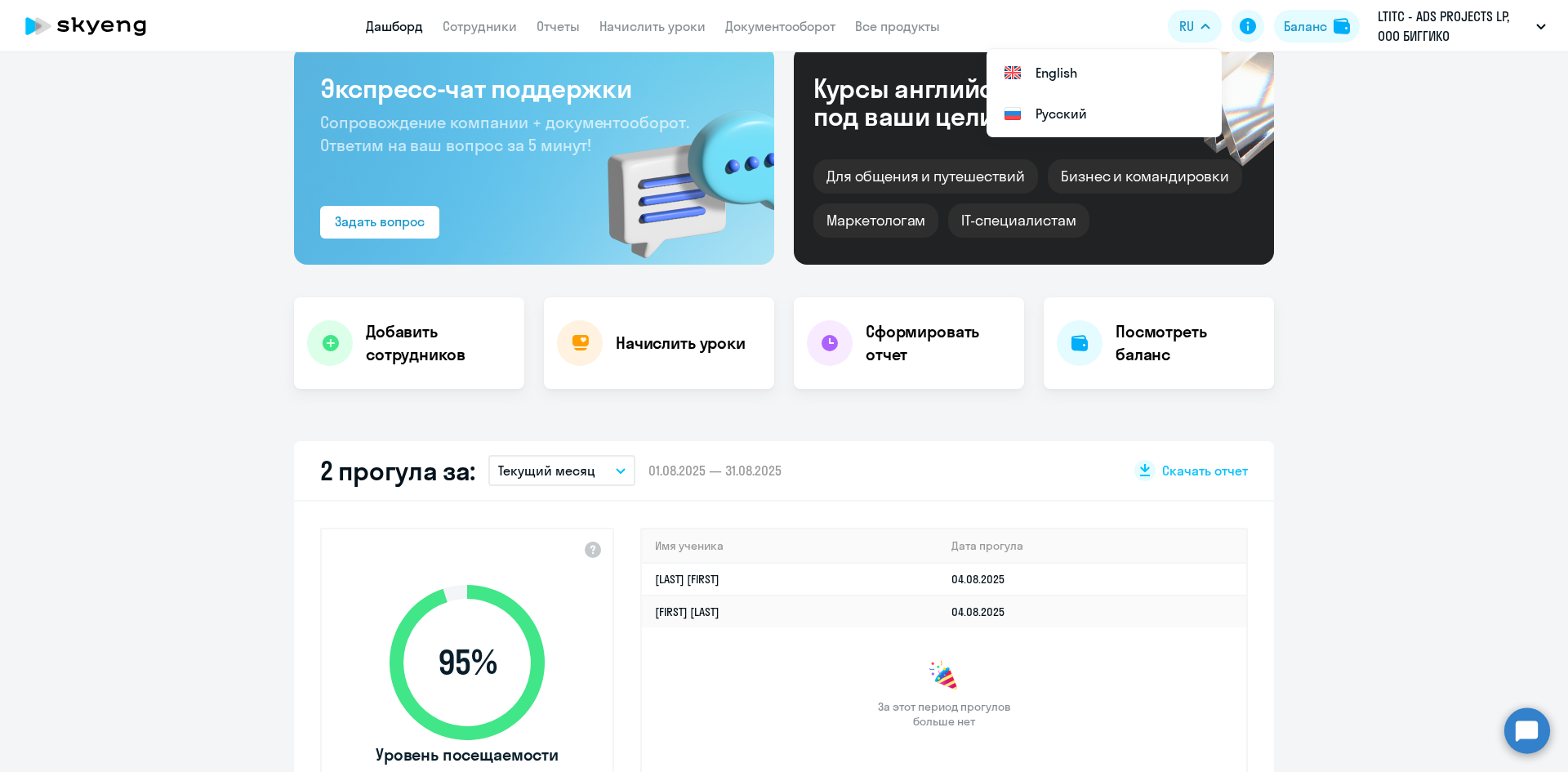 scroll, scrollTop: 0, scrollLeft: 0, axis: both 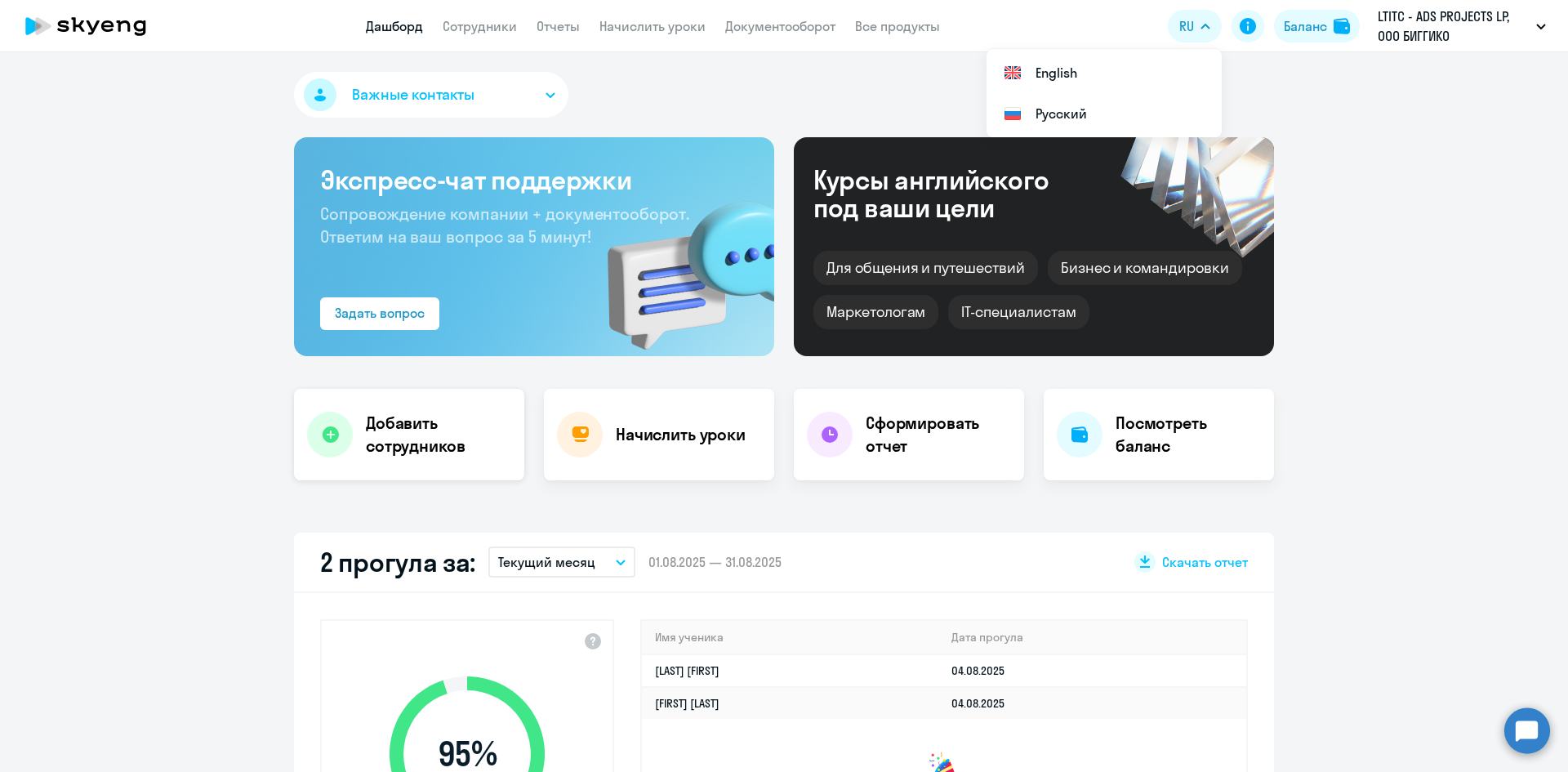 click on "Добавить сотрудников" 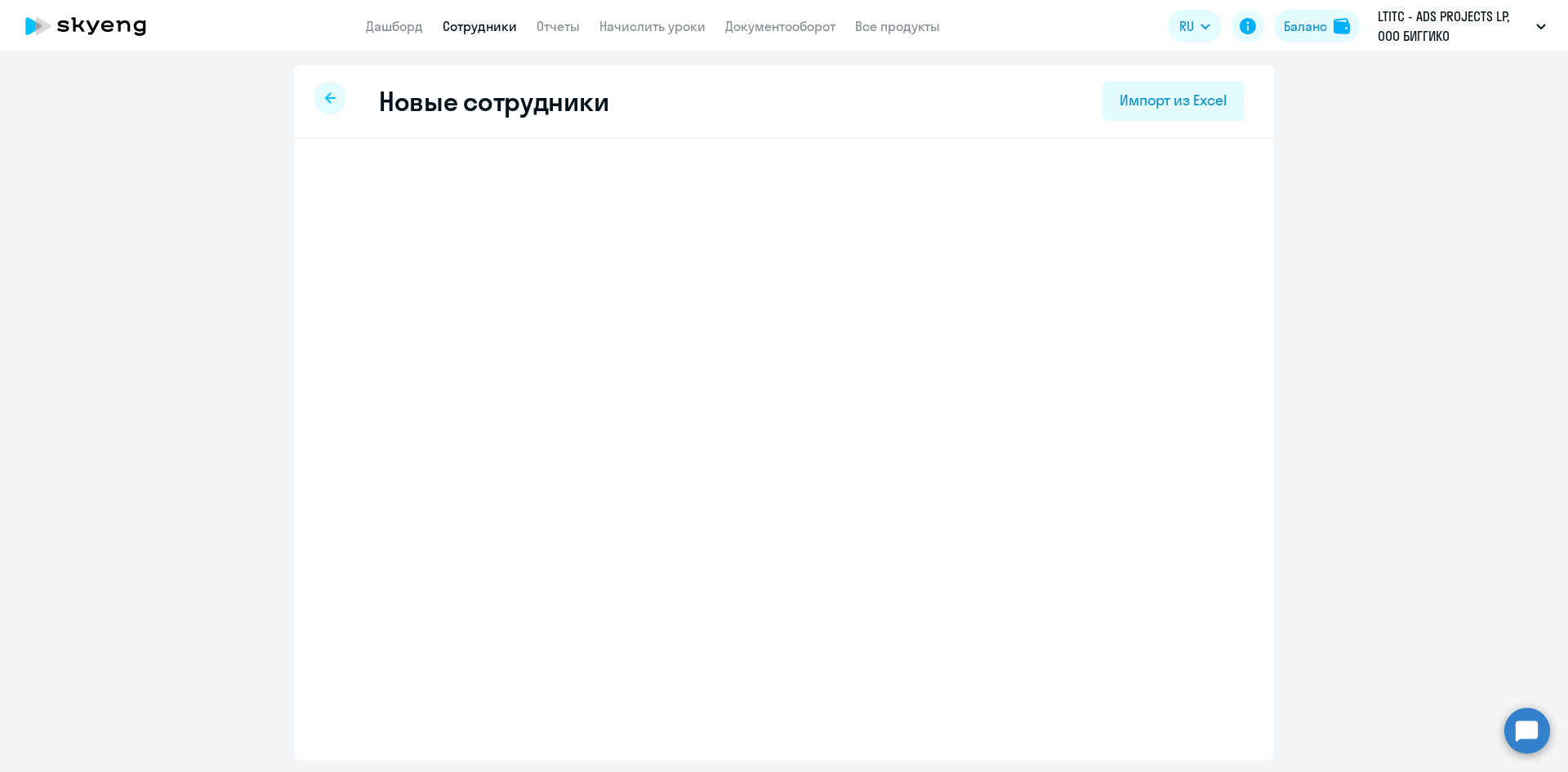 select on "english_adult_not_native_speaker" 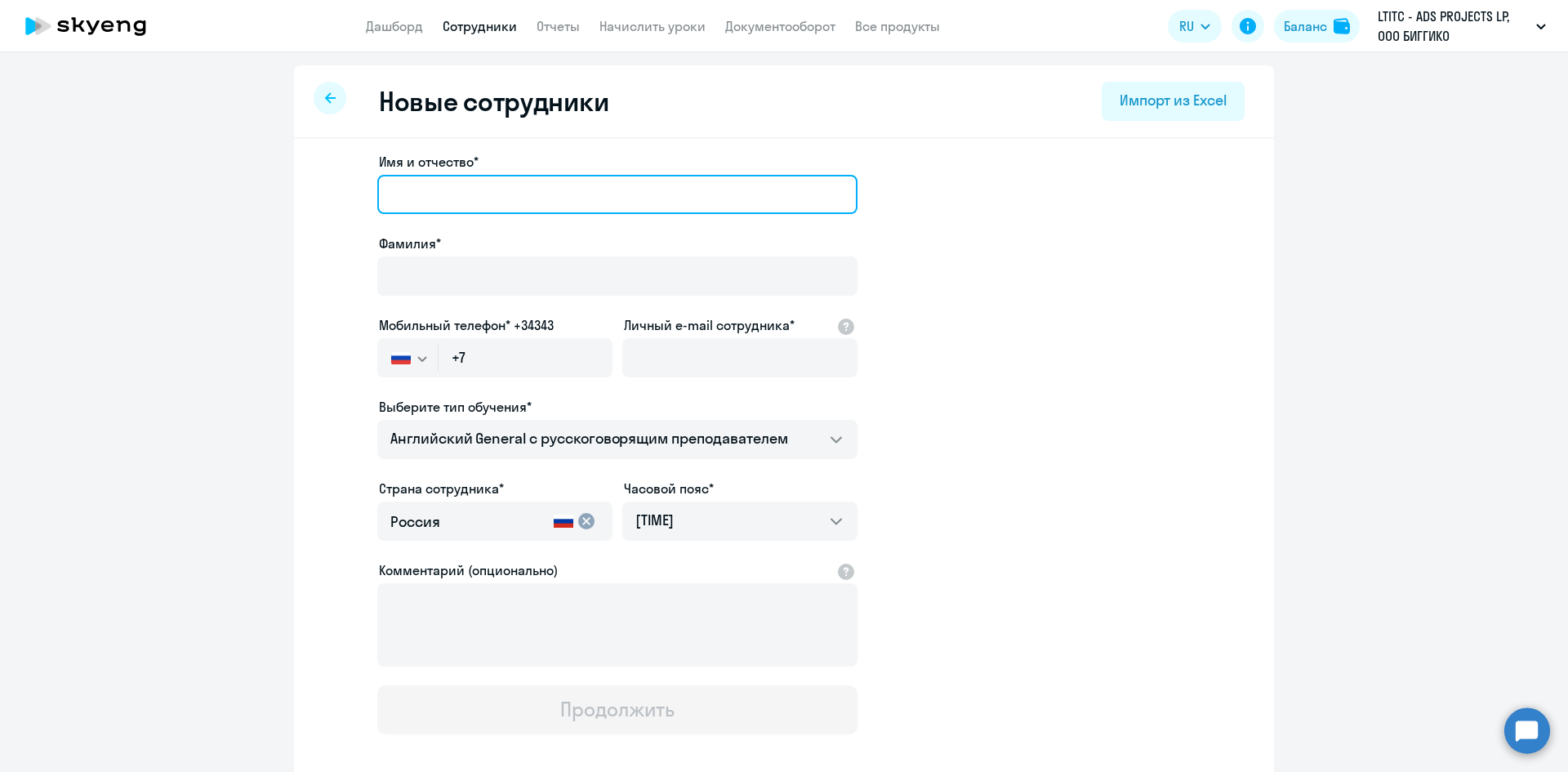 click on "Имя и отчество*" at bounding box center [617, 194] 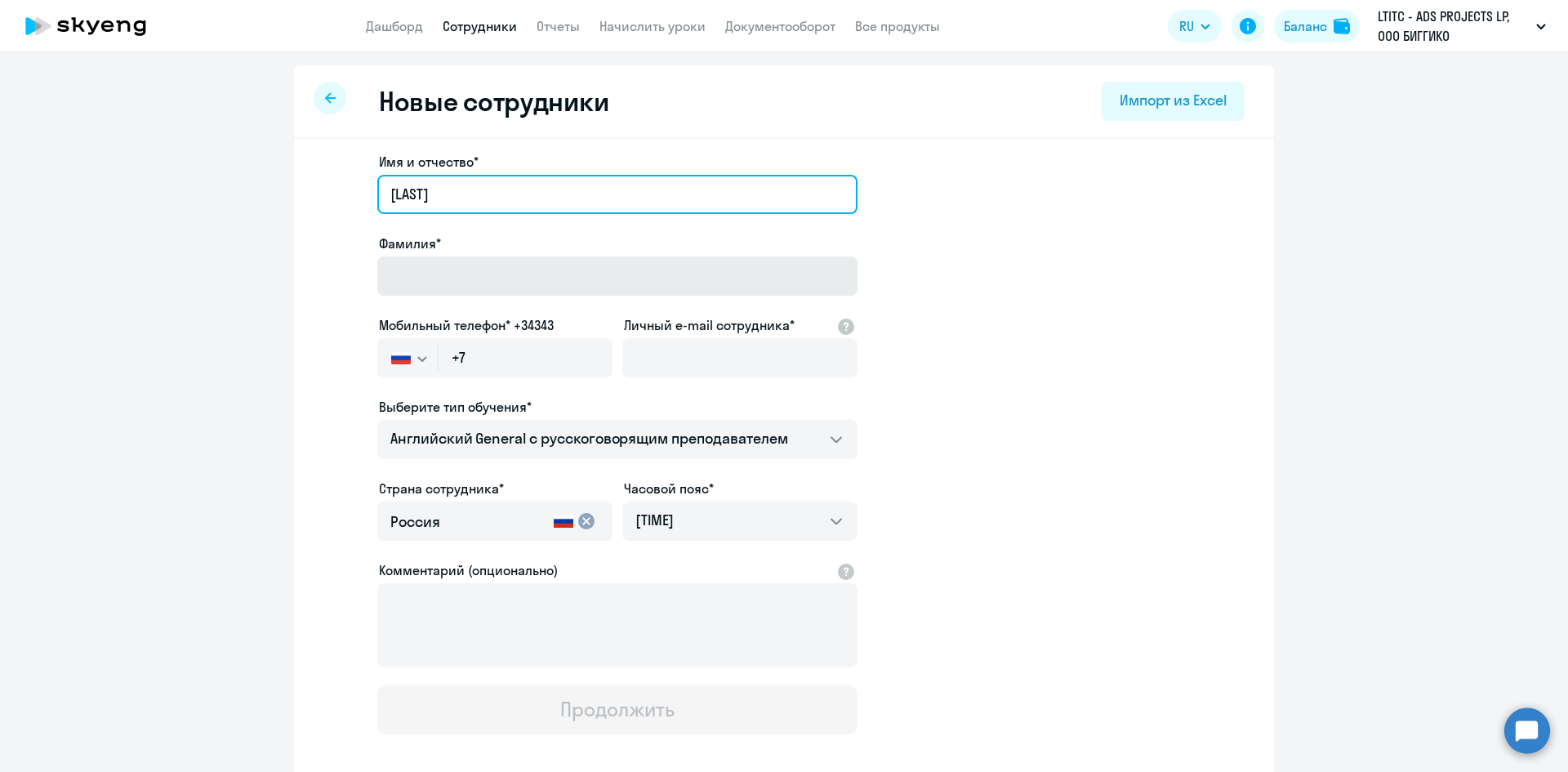 type on "[LAST]" 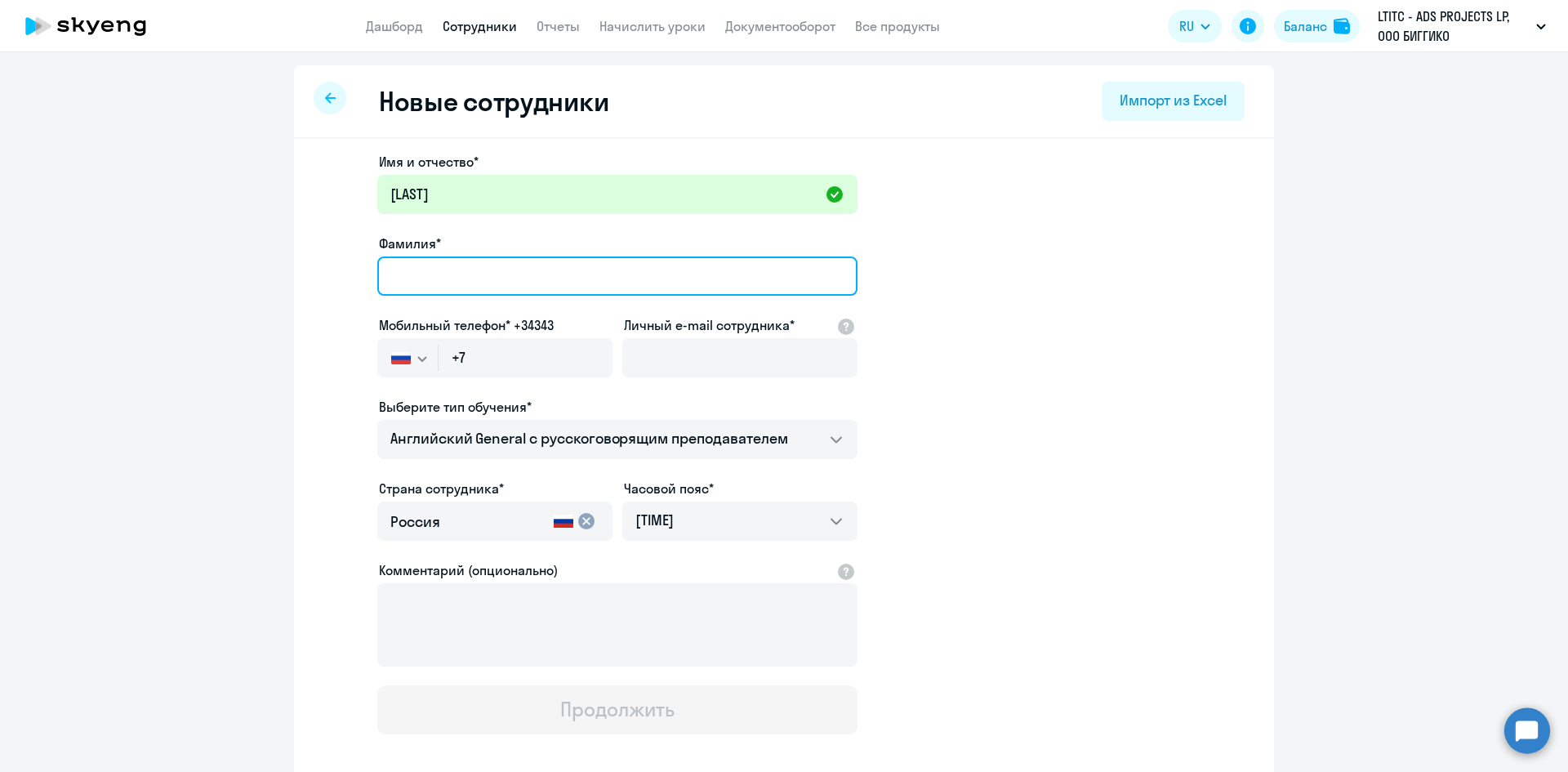 click on "Фамилия*" at bounding box center [617, 276] 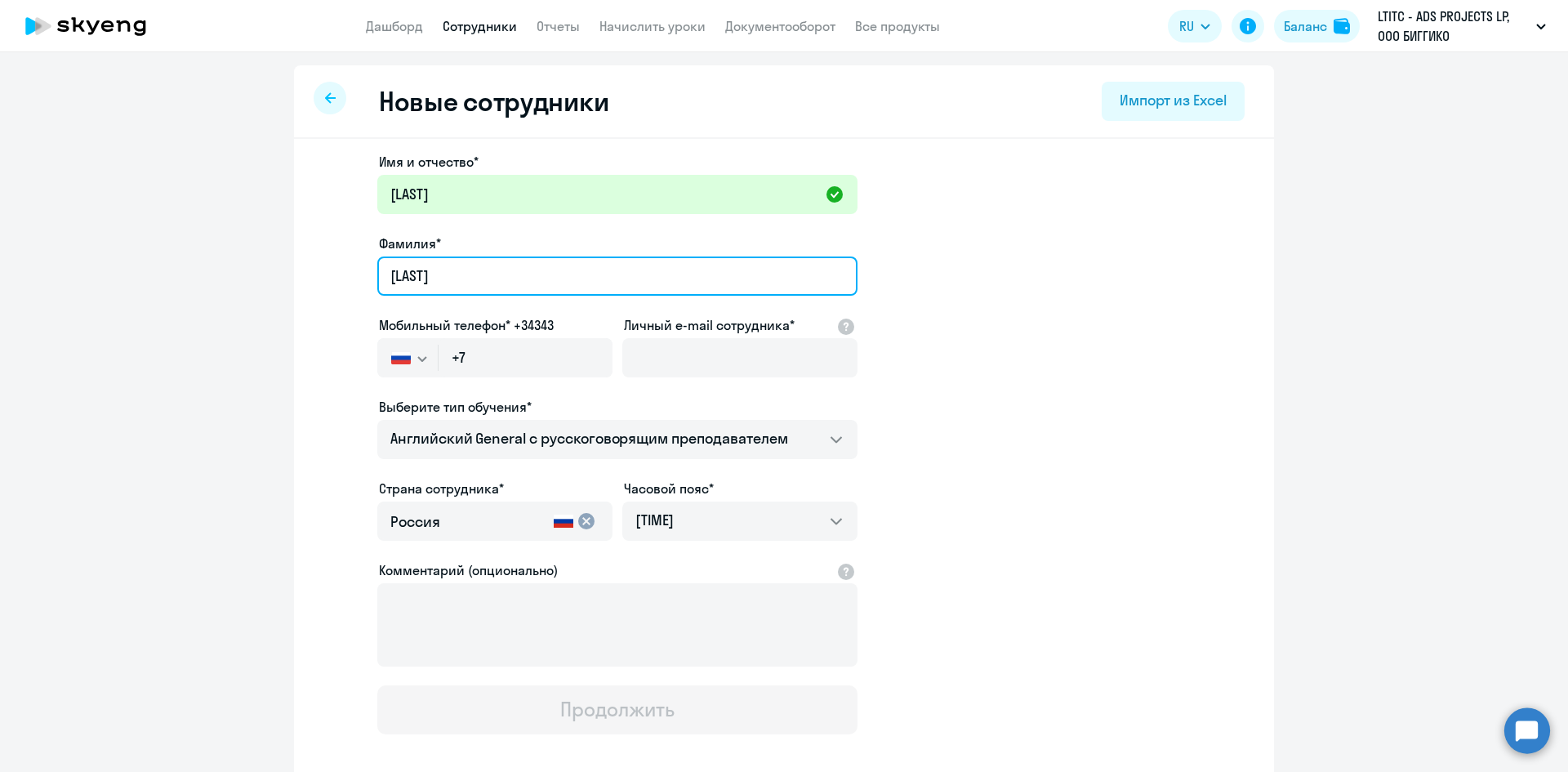type on "[LAST]" 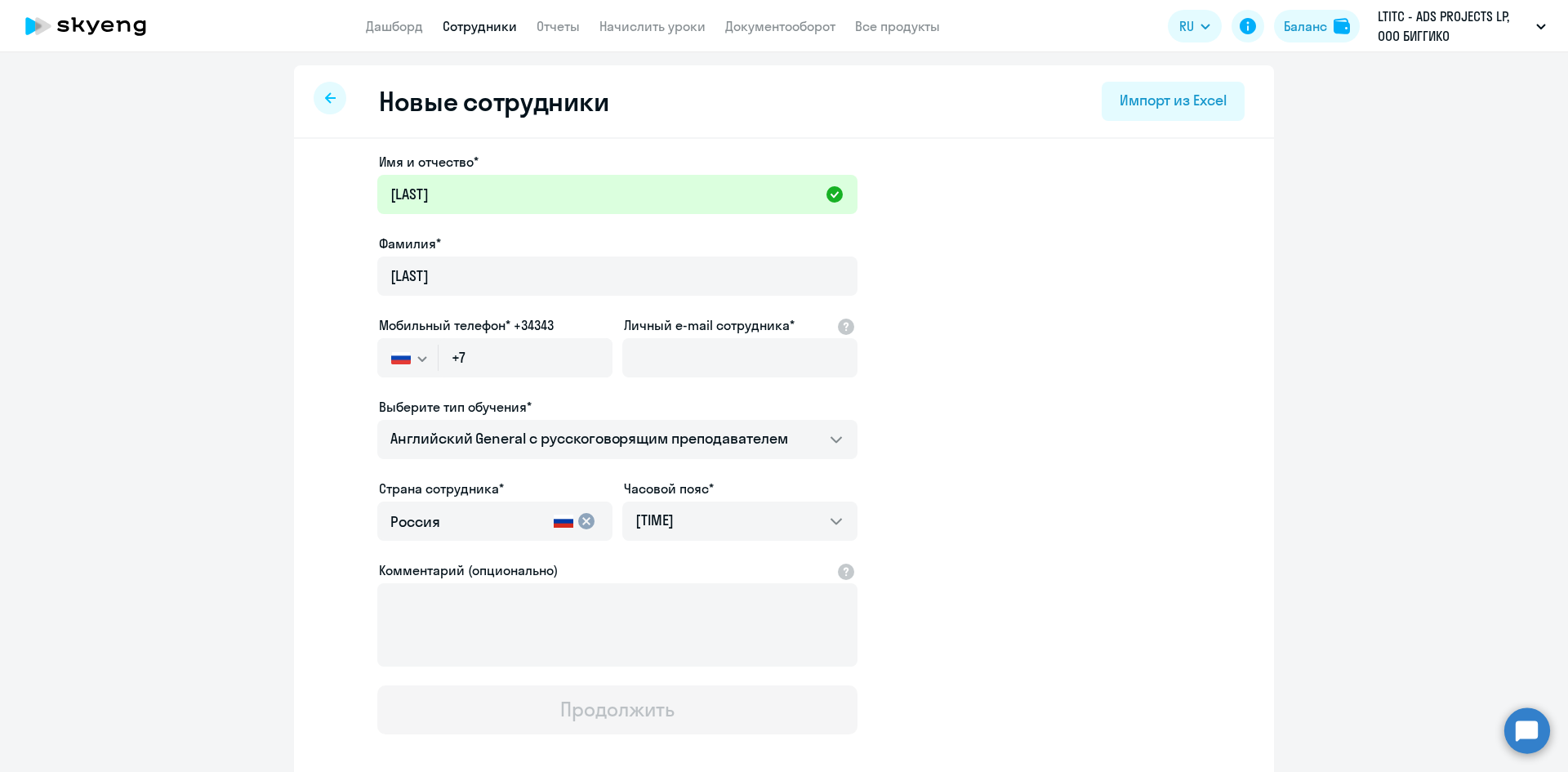 click 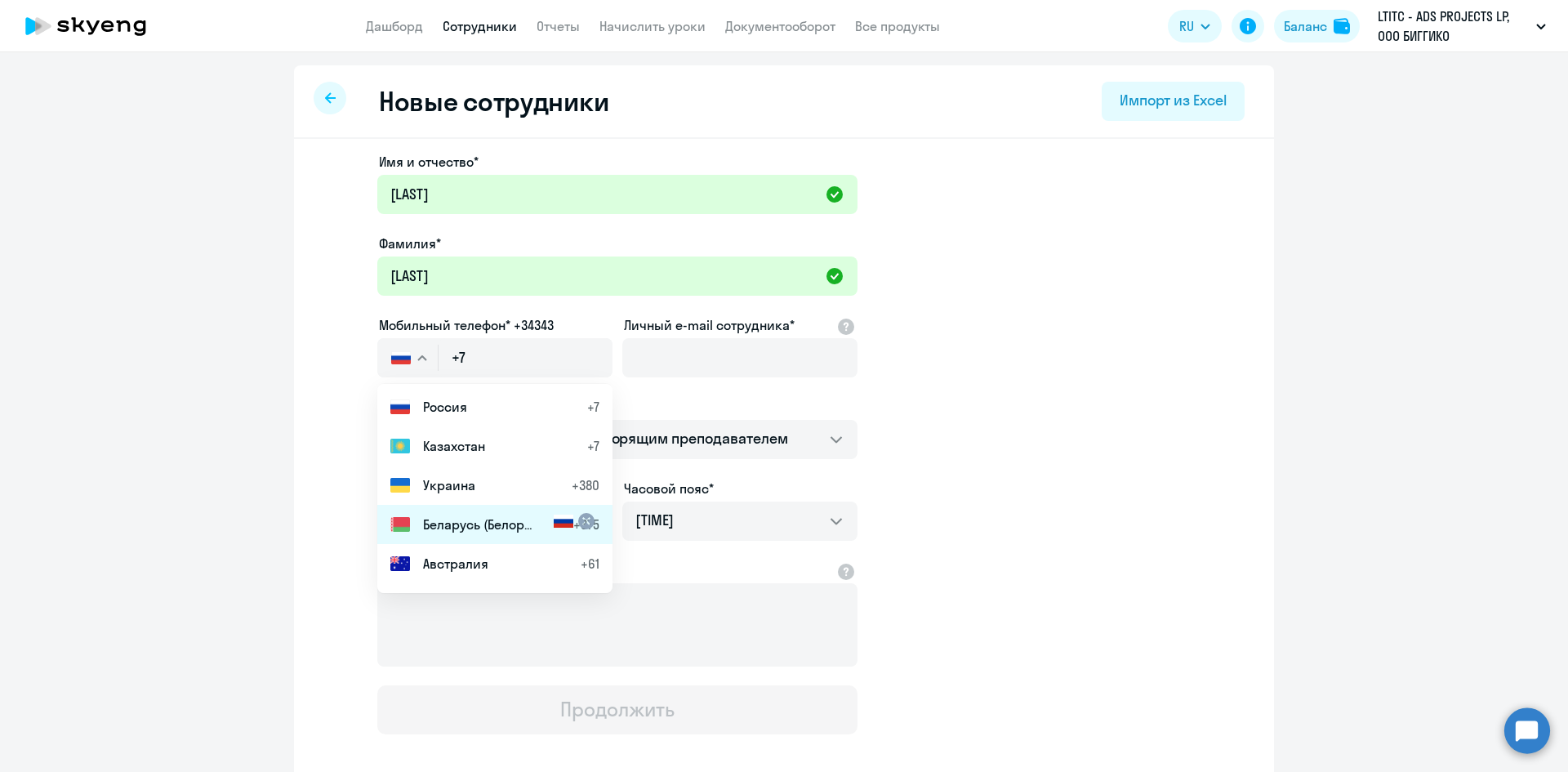 click on "Беларусь (Белоруссия)" 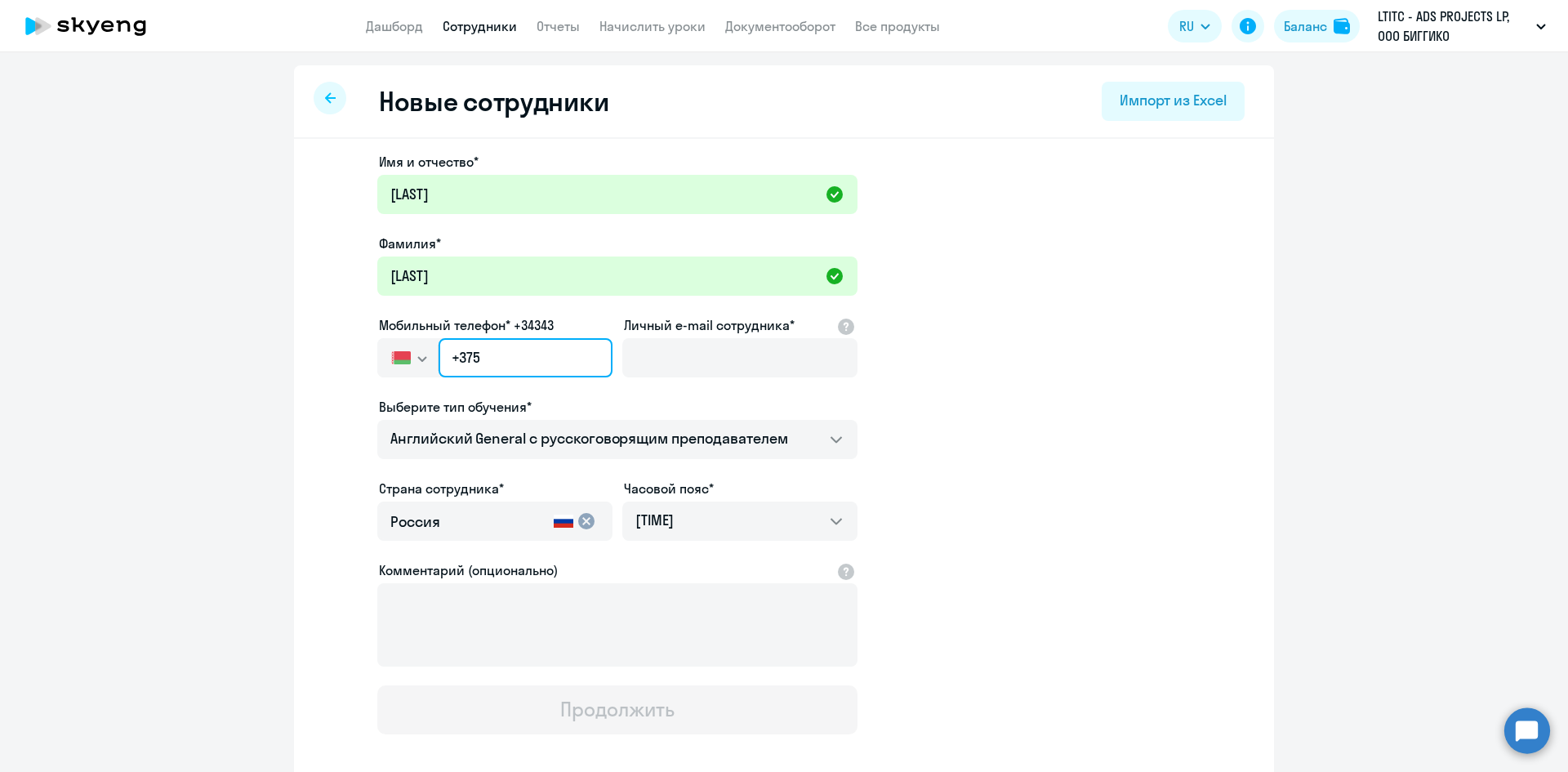 click on "+375" 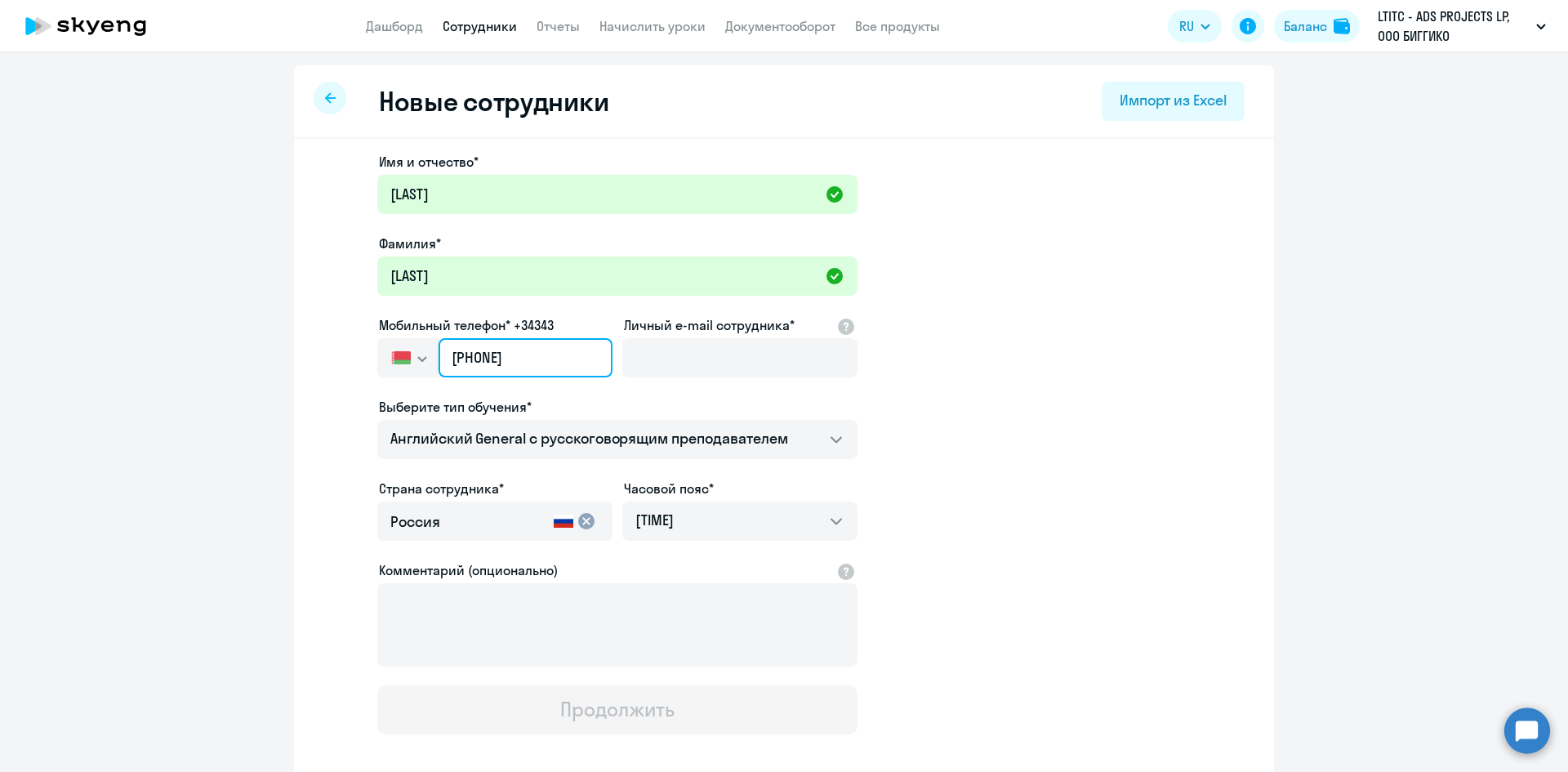 type on "[PHONE]" 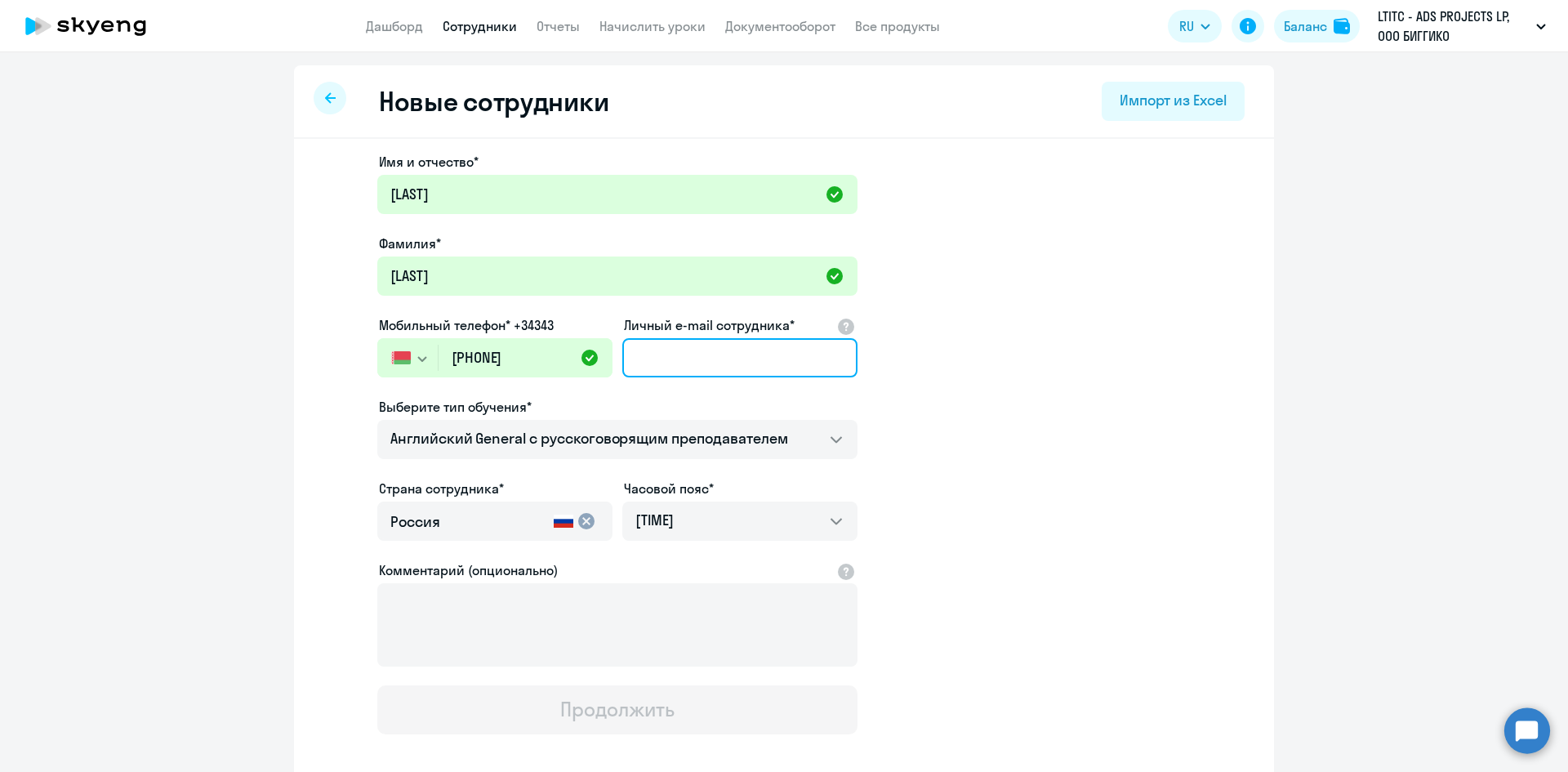 click on "Личный e-mail сотрудника*" at bounding box center (740, 358) 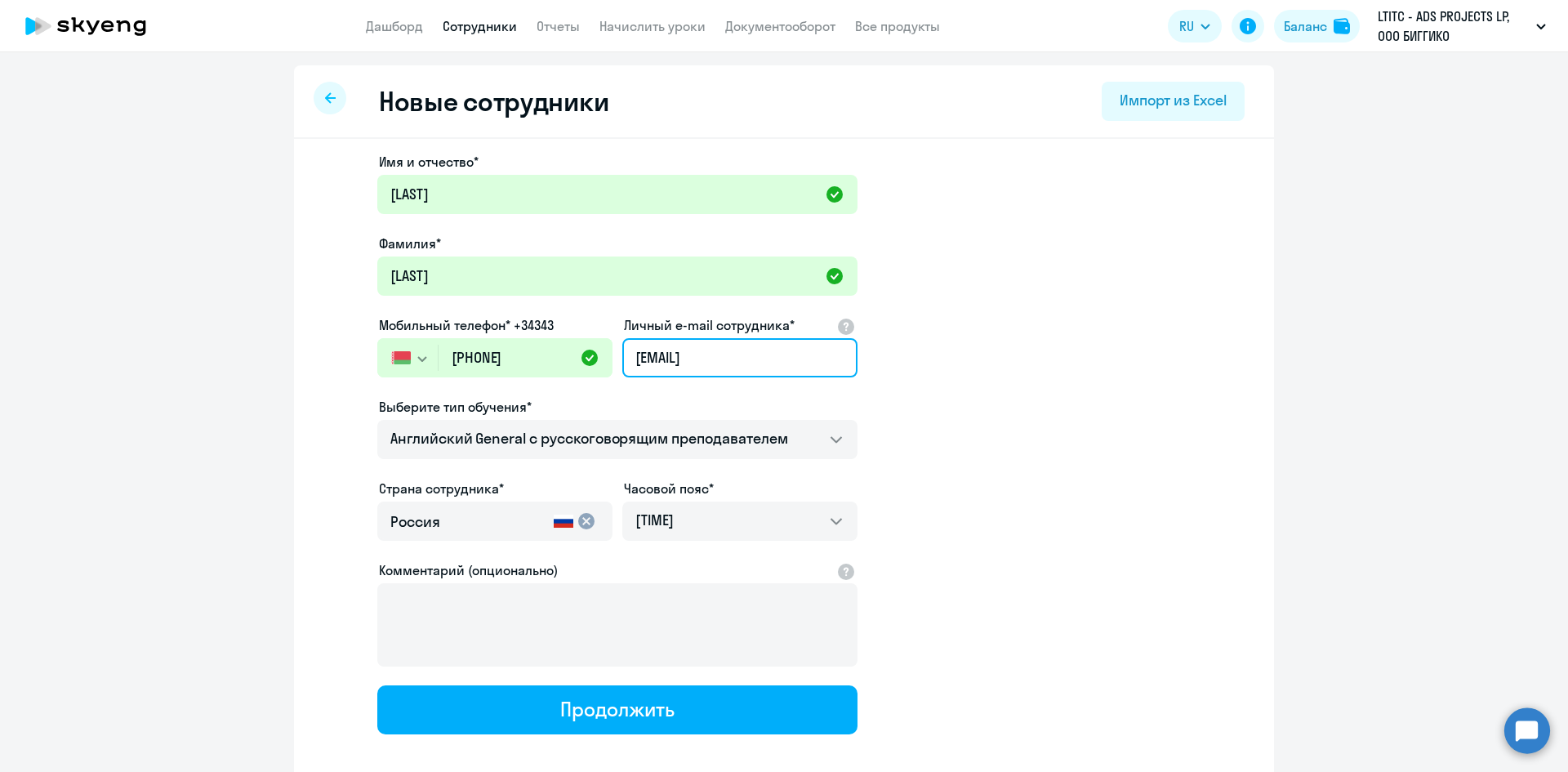 scroll, scrollTop: 0, scrollLeft: 40, axis: horizontal 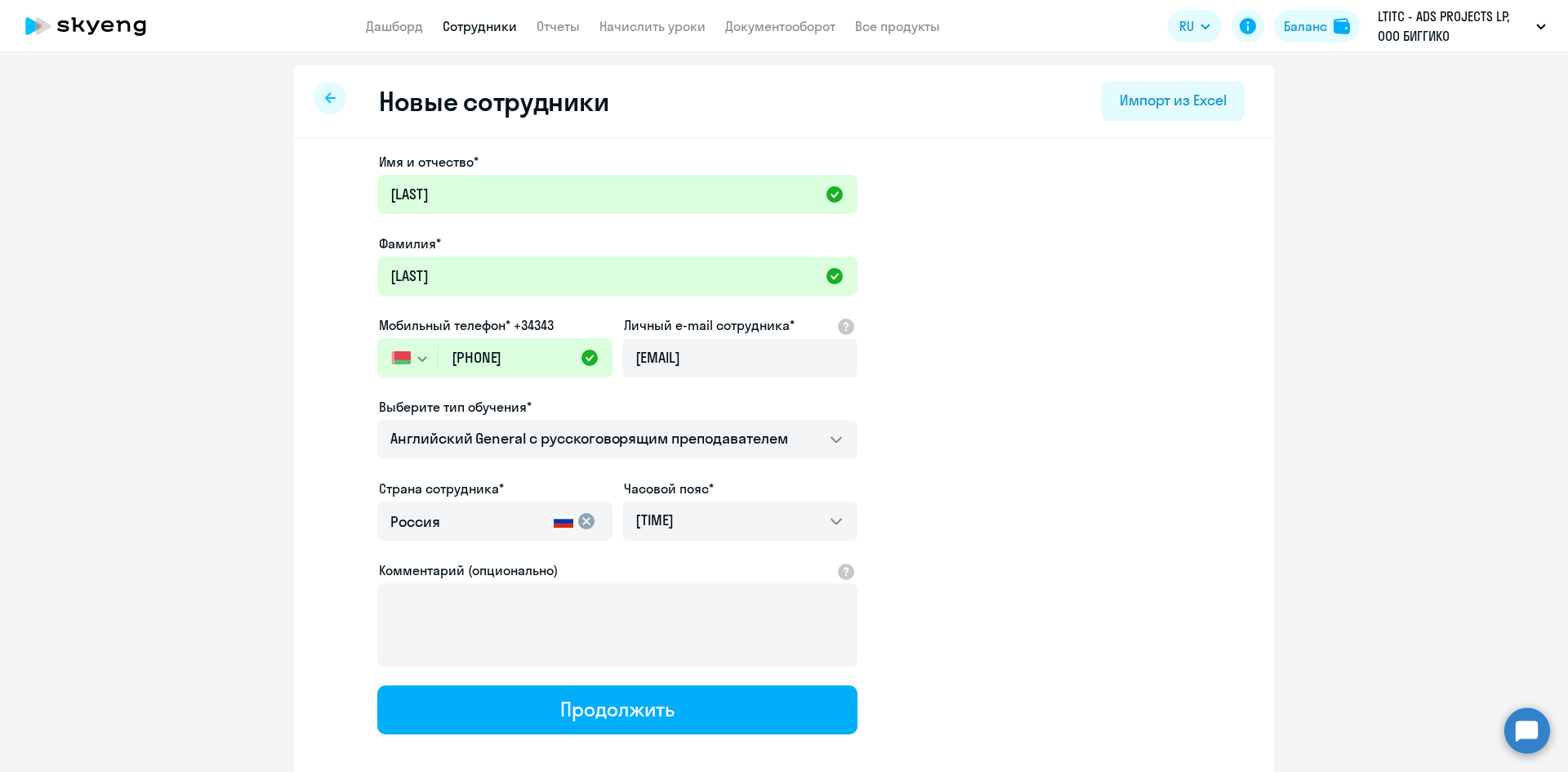 drag, startPoint x: 479, startPoint y: 526, endPoint x: 351, endPoint y: 526, distance: 128 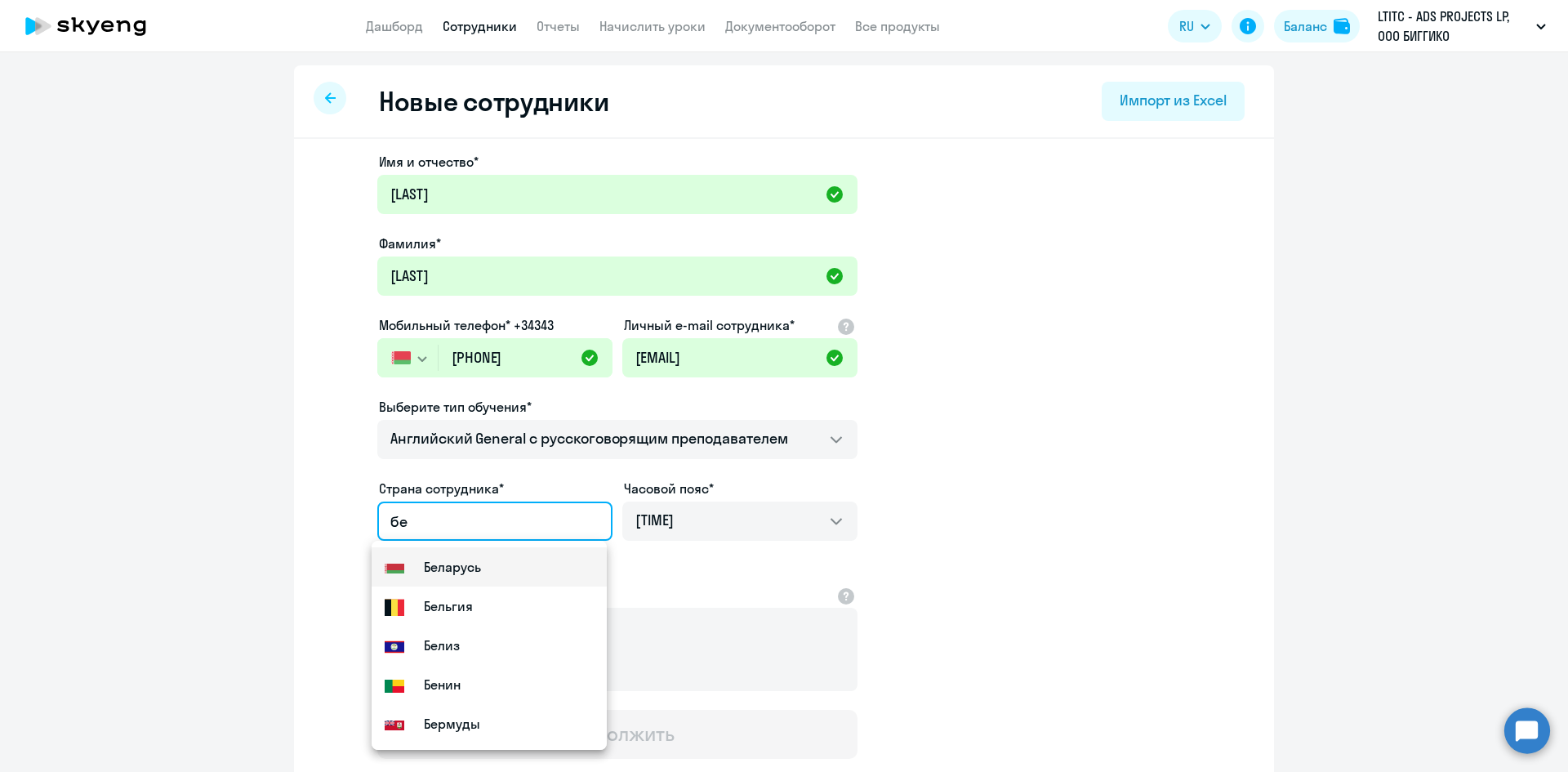 click on "Flag of Belarus
Беларусь" at bounding box center [489, 567] 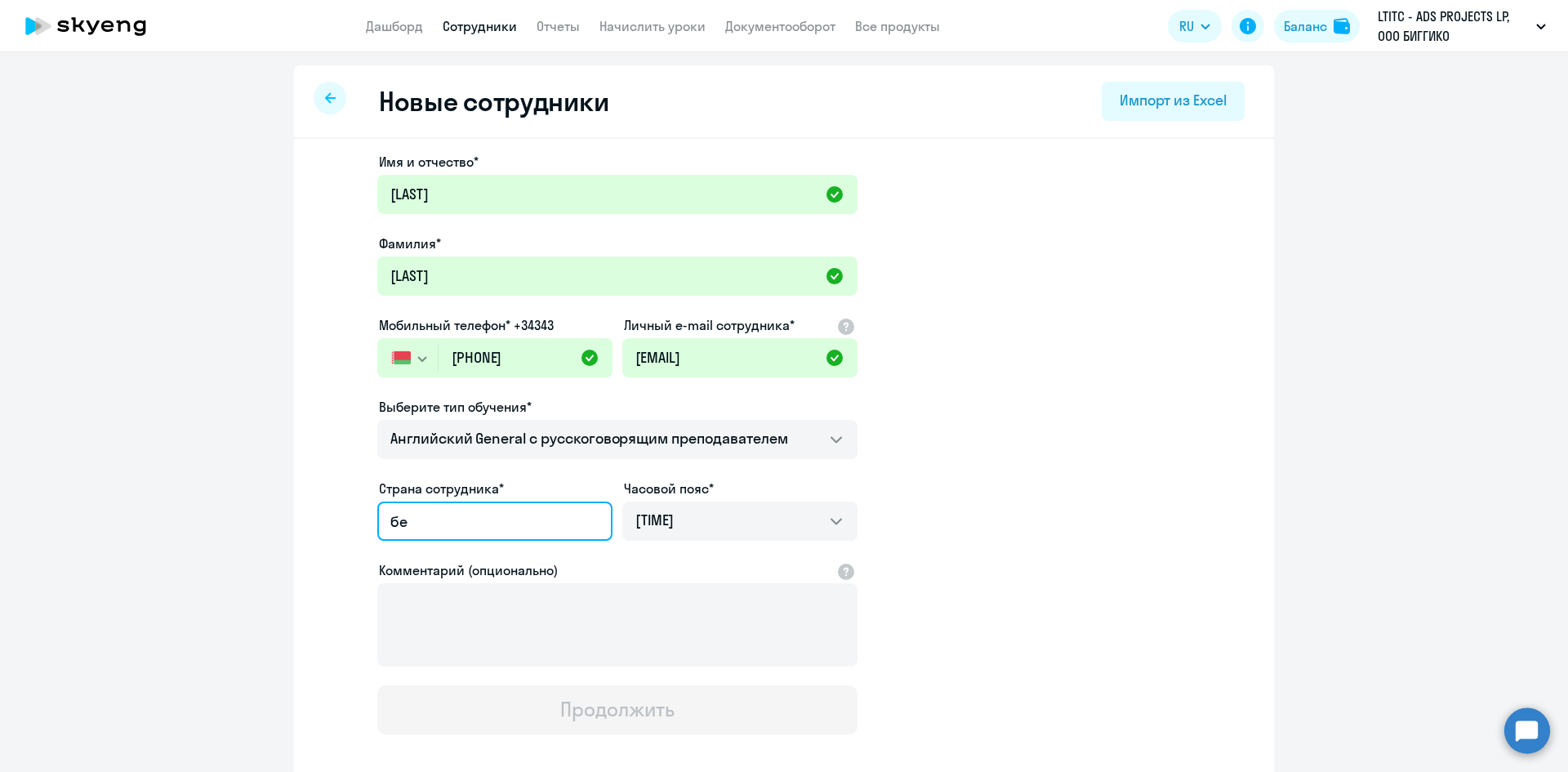 type on "Беларусь" 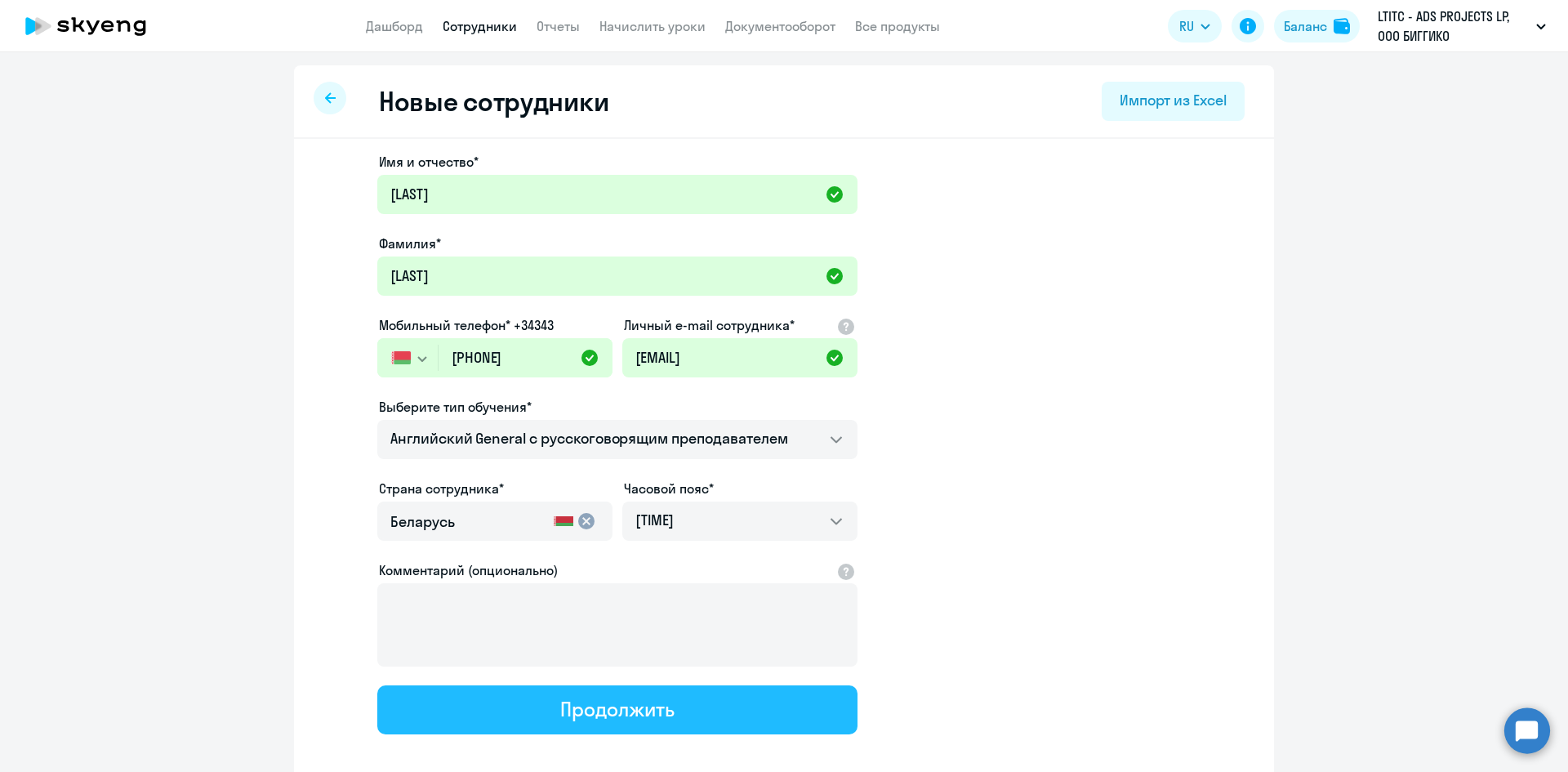 click on "Продолжить" 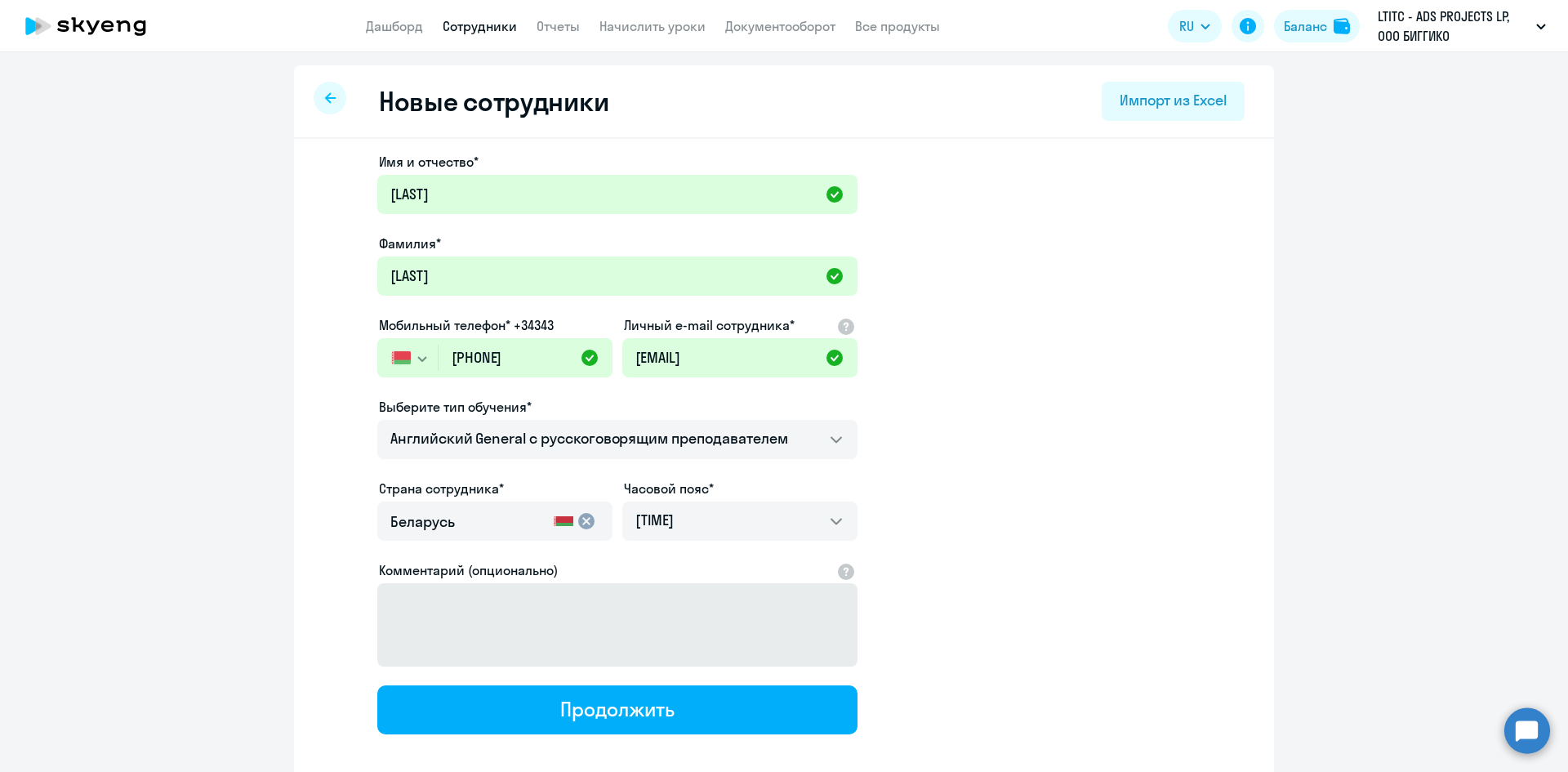 select on "english_adult_not_native_speaker" 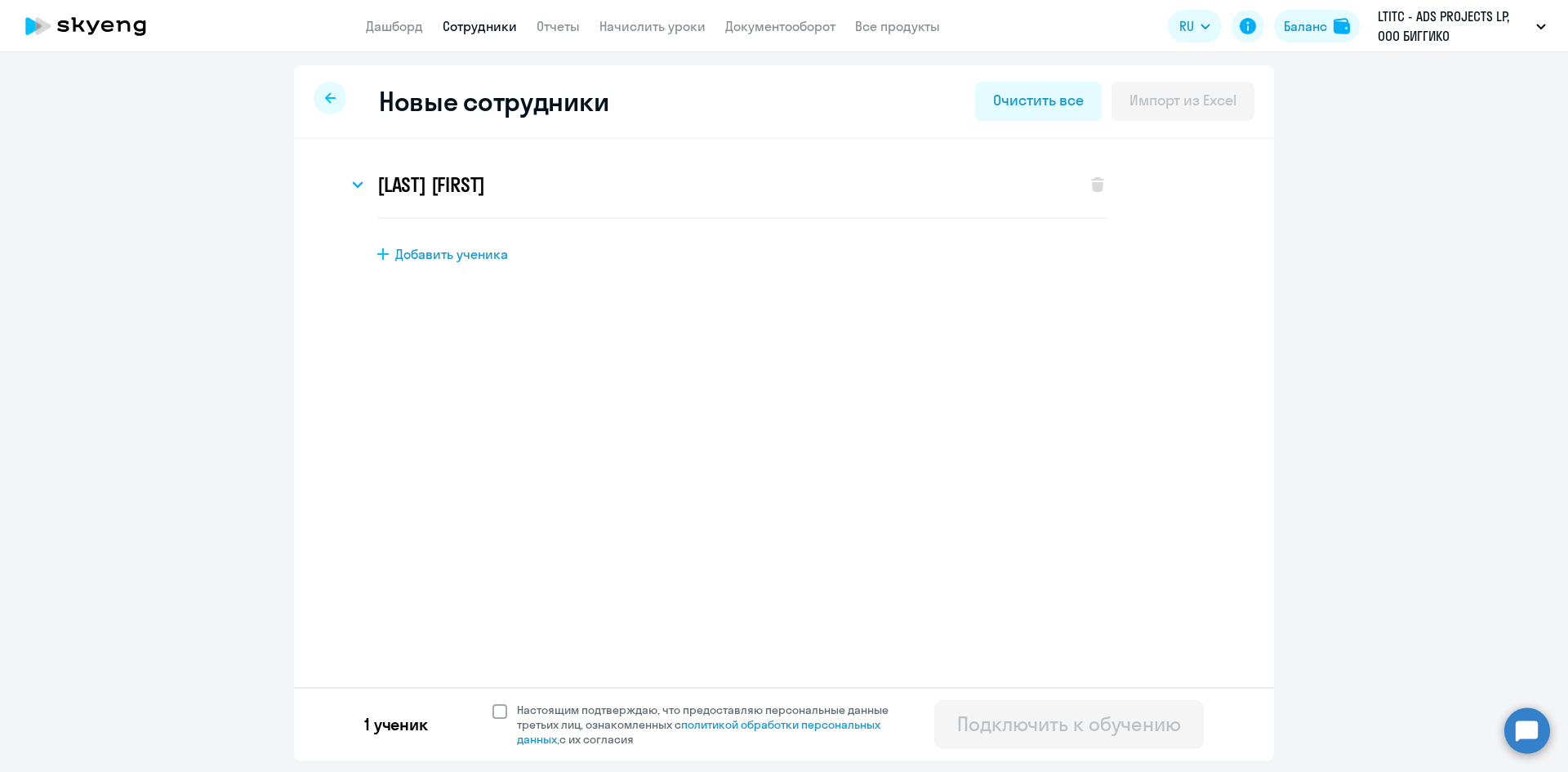click on "Настоящим подтверждаю, что предоставляю персональные данные третьих лиц, ознакомленных с   политикой обработки персональных данных,   с их согласия" 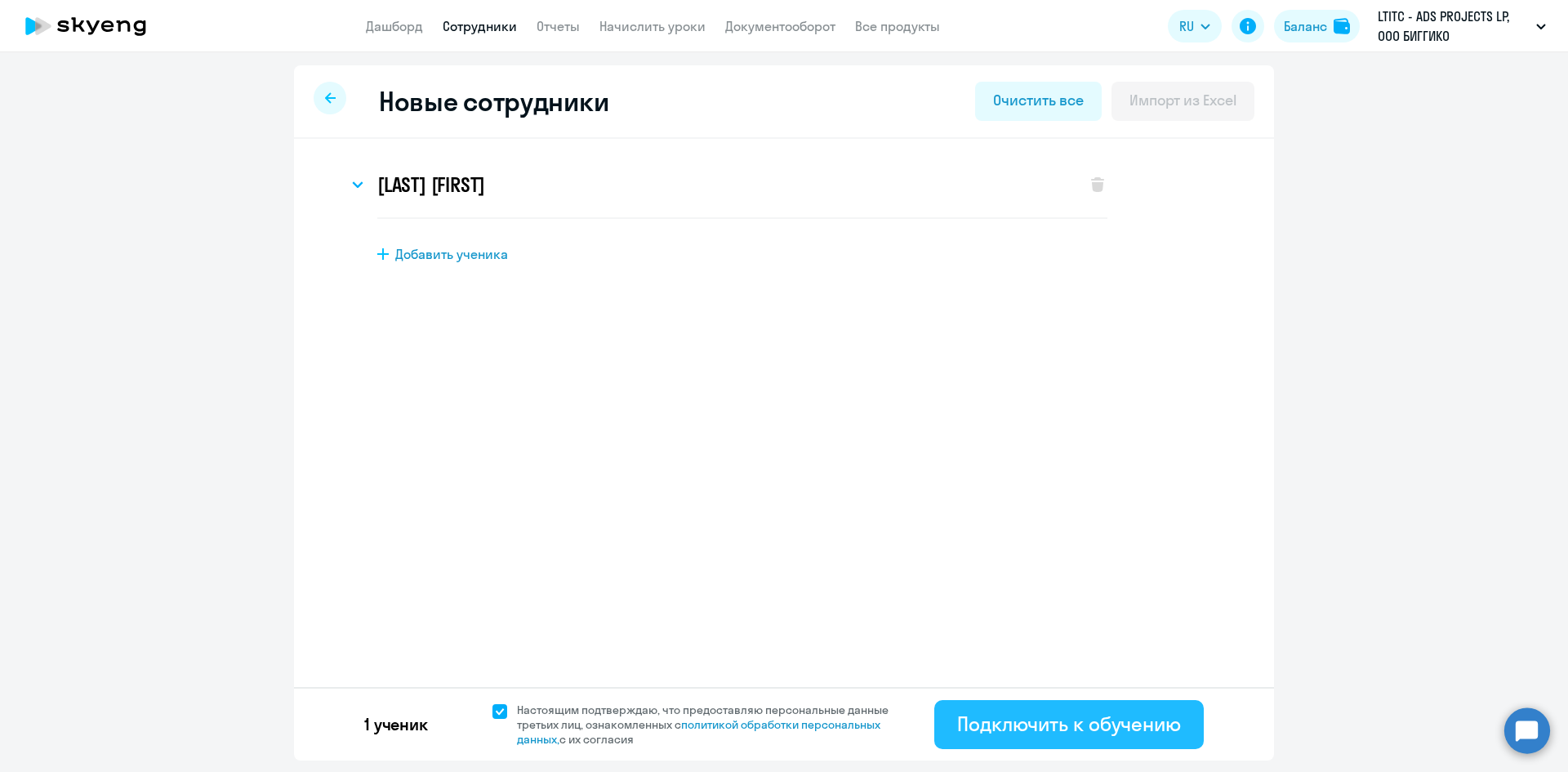 click on "Подключить к обучению" 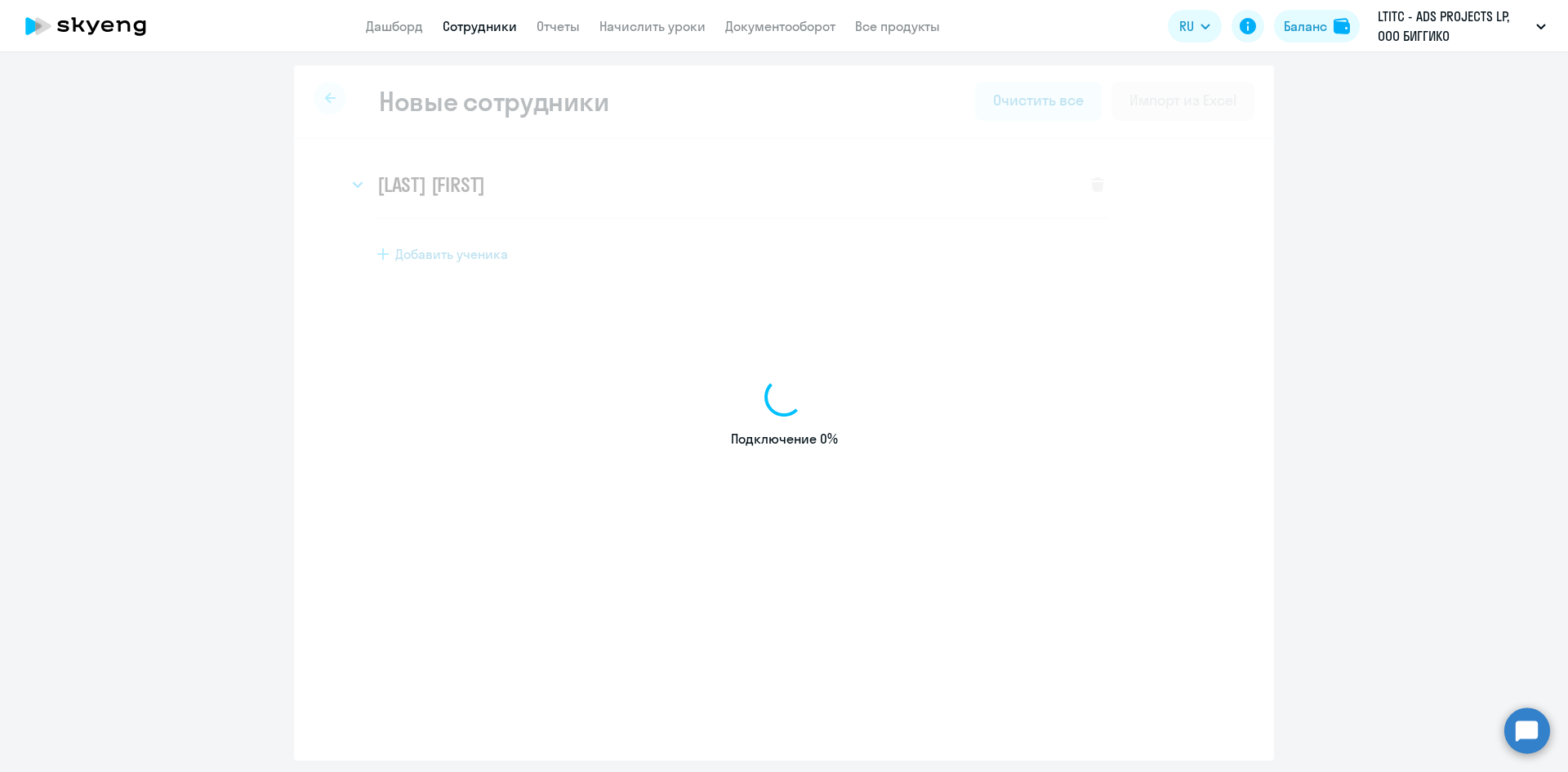 select on "english_adult_not_native_speaker" 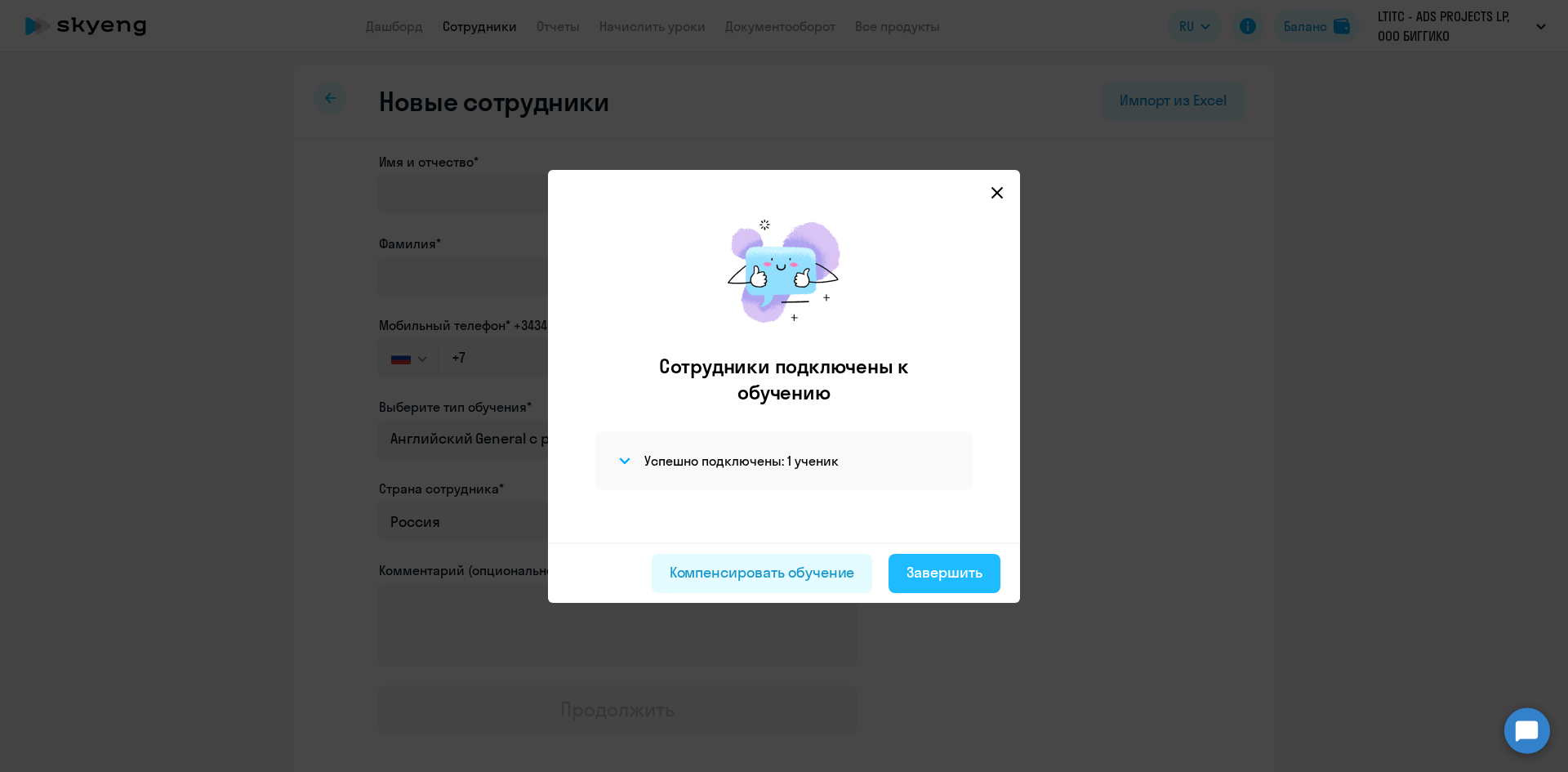 click on "Завершить" at bounding box center [944, 573] 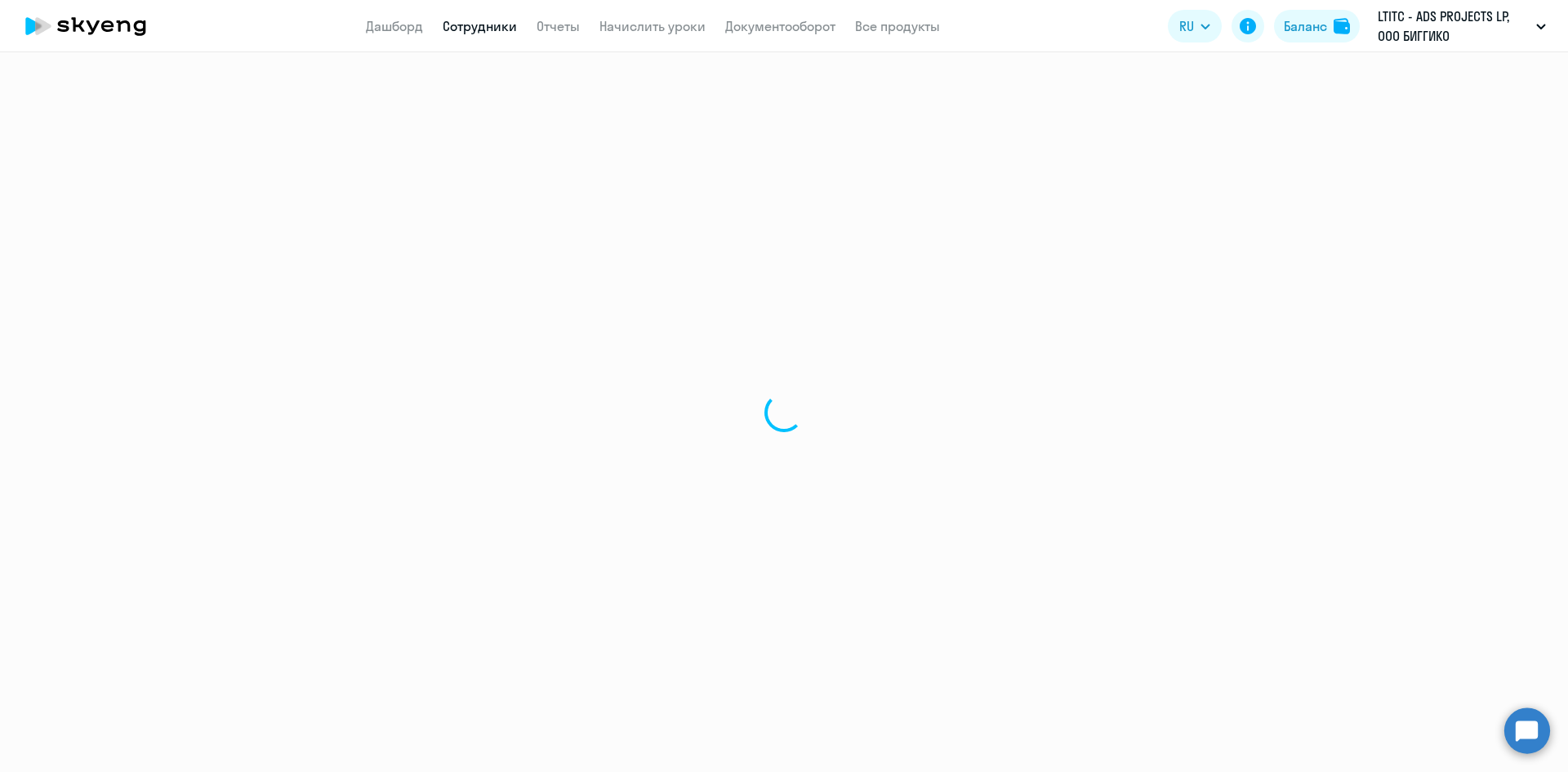select on "30" 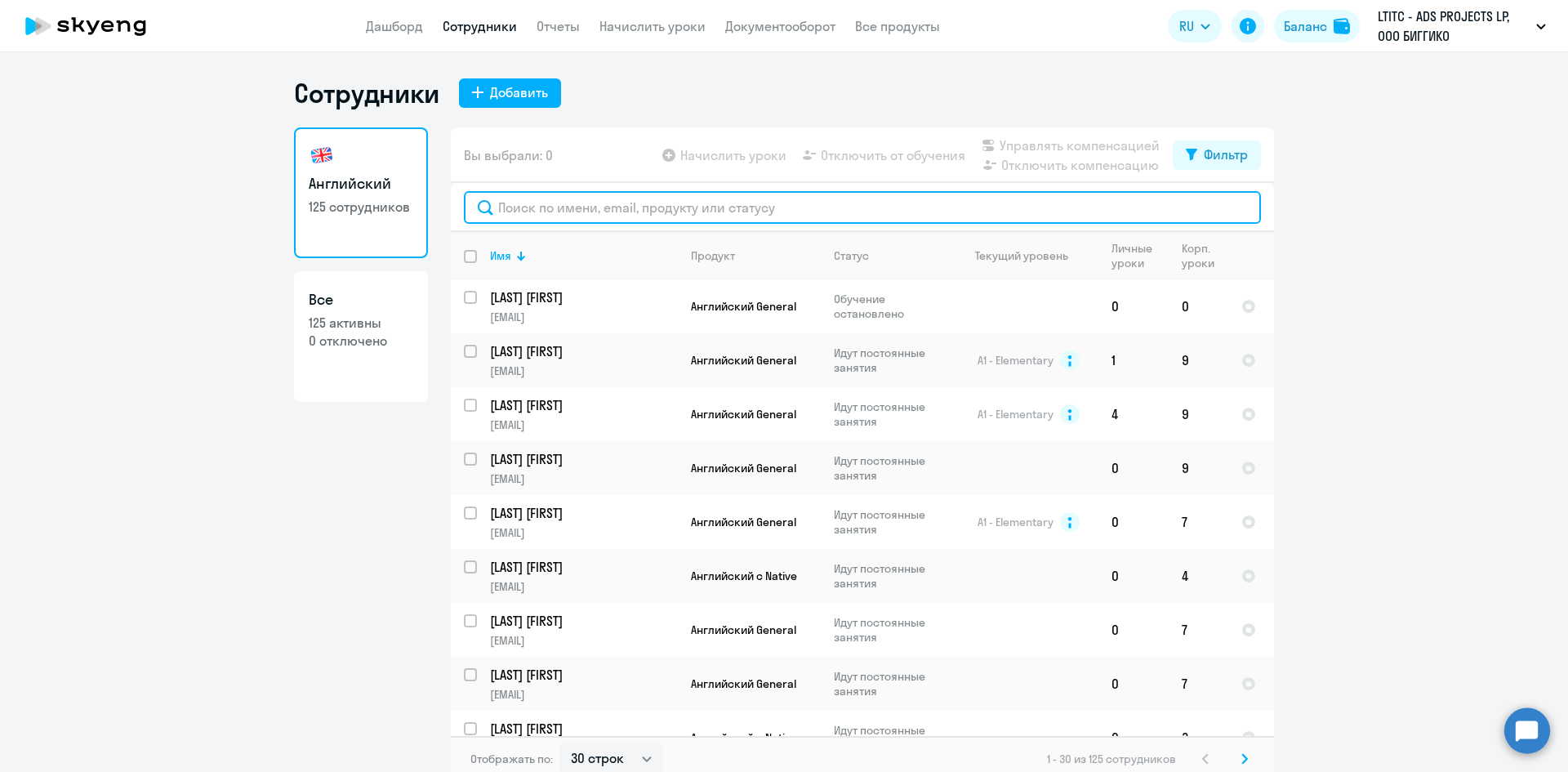 click 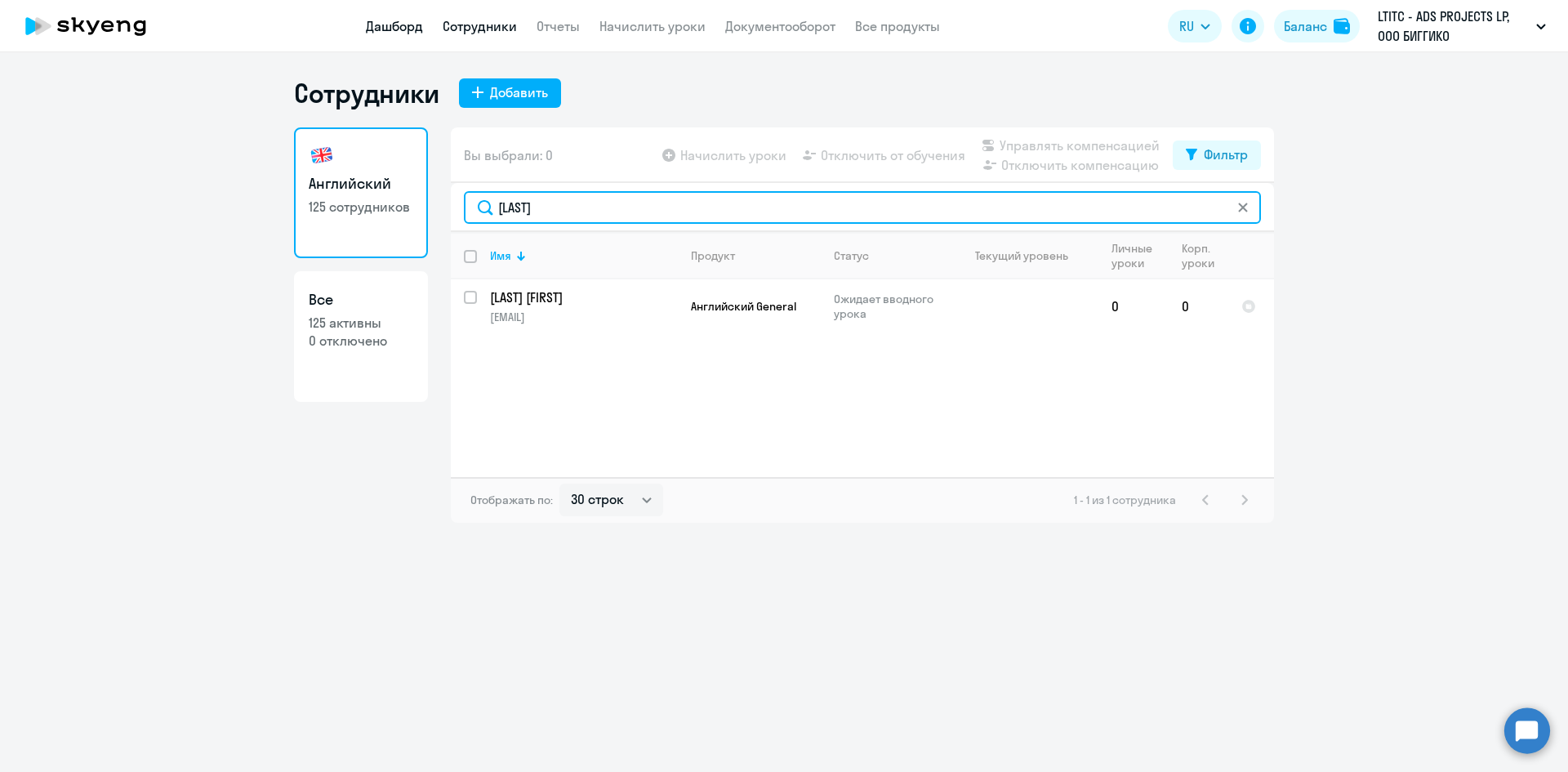 type on "[LAST]" 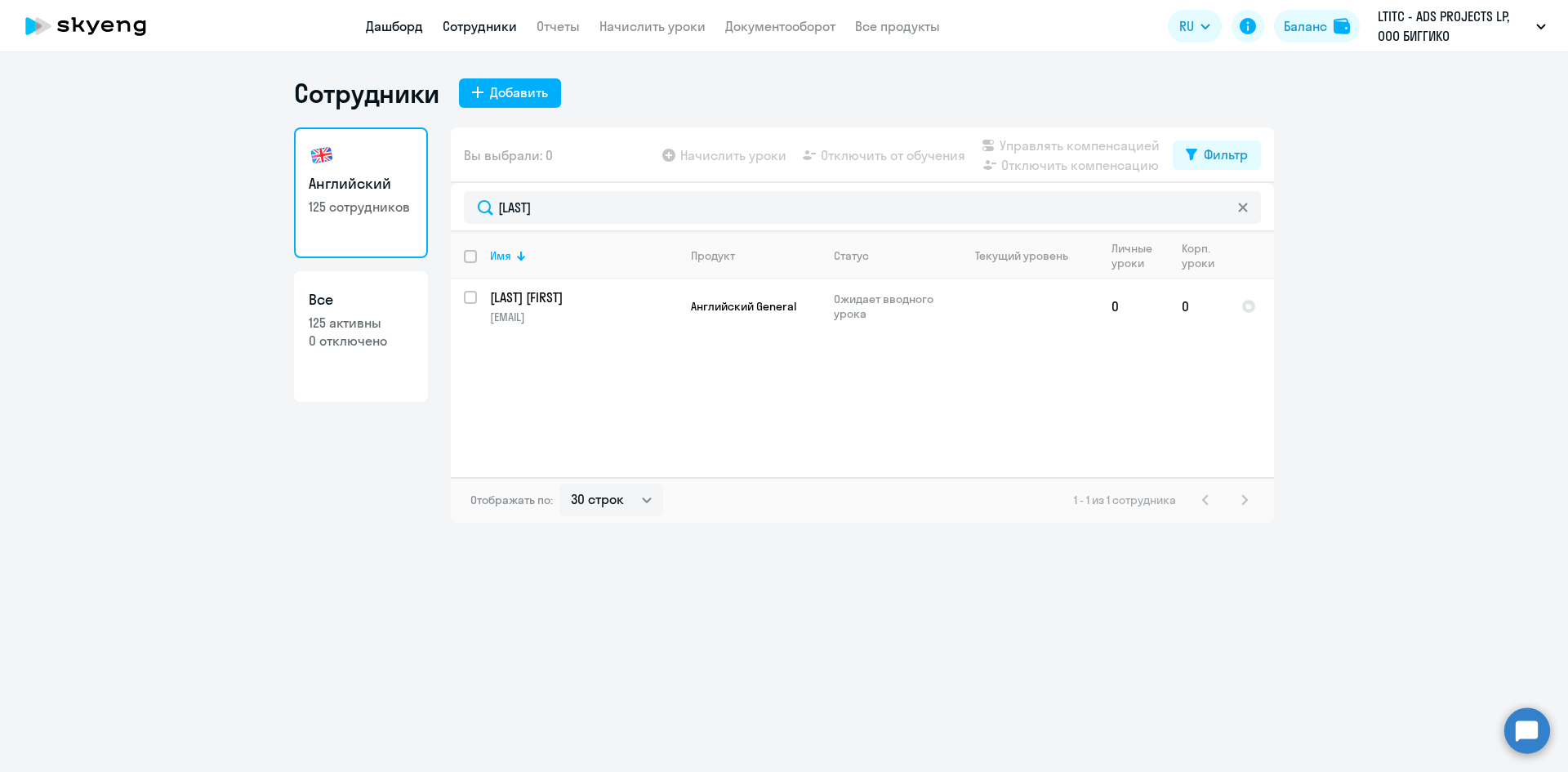 click on "Дашборд" at bounding box center (394, 26) 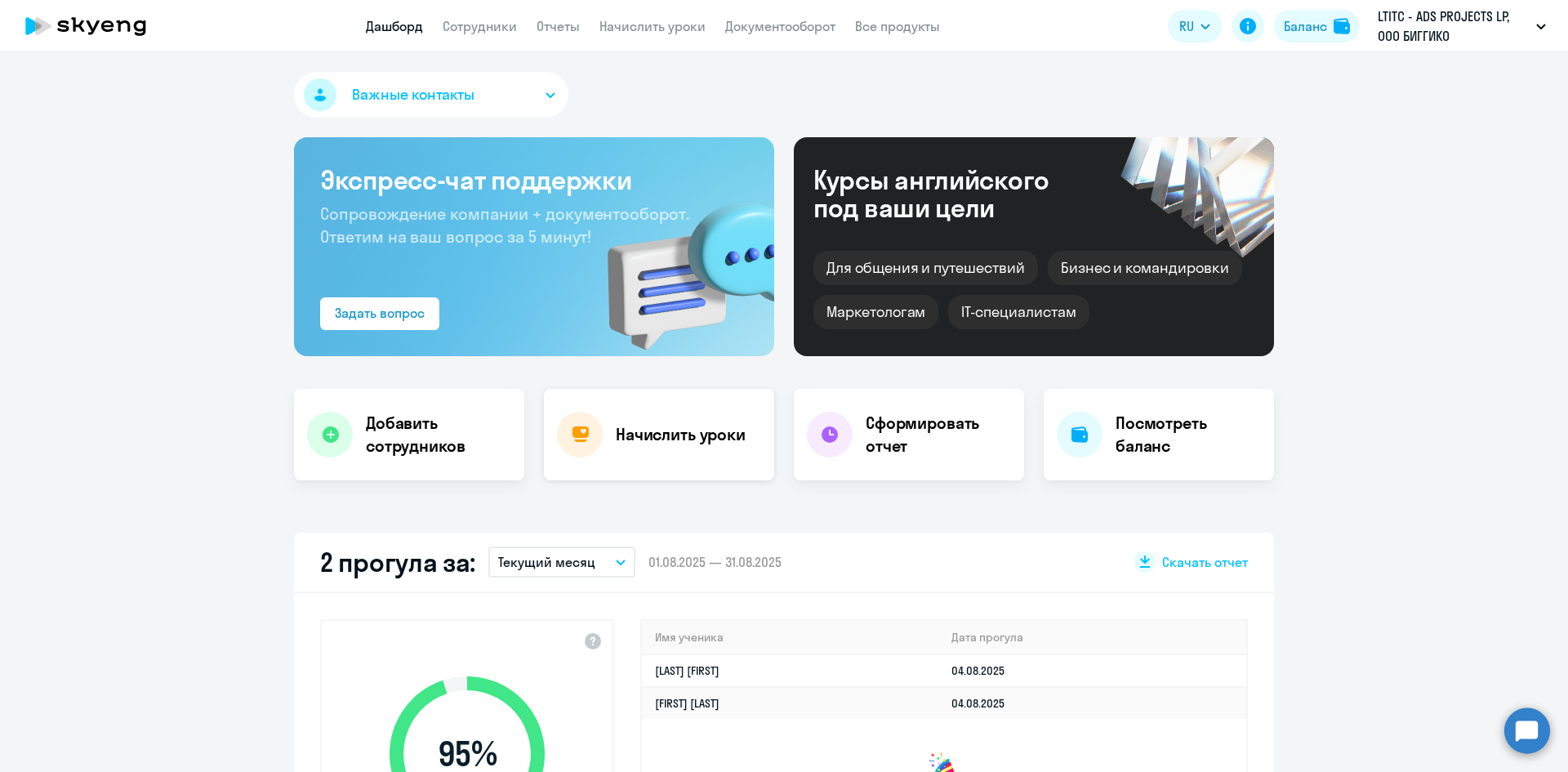 click on "Начислить уроки" 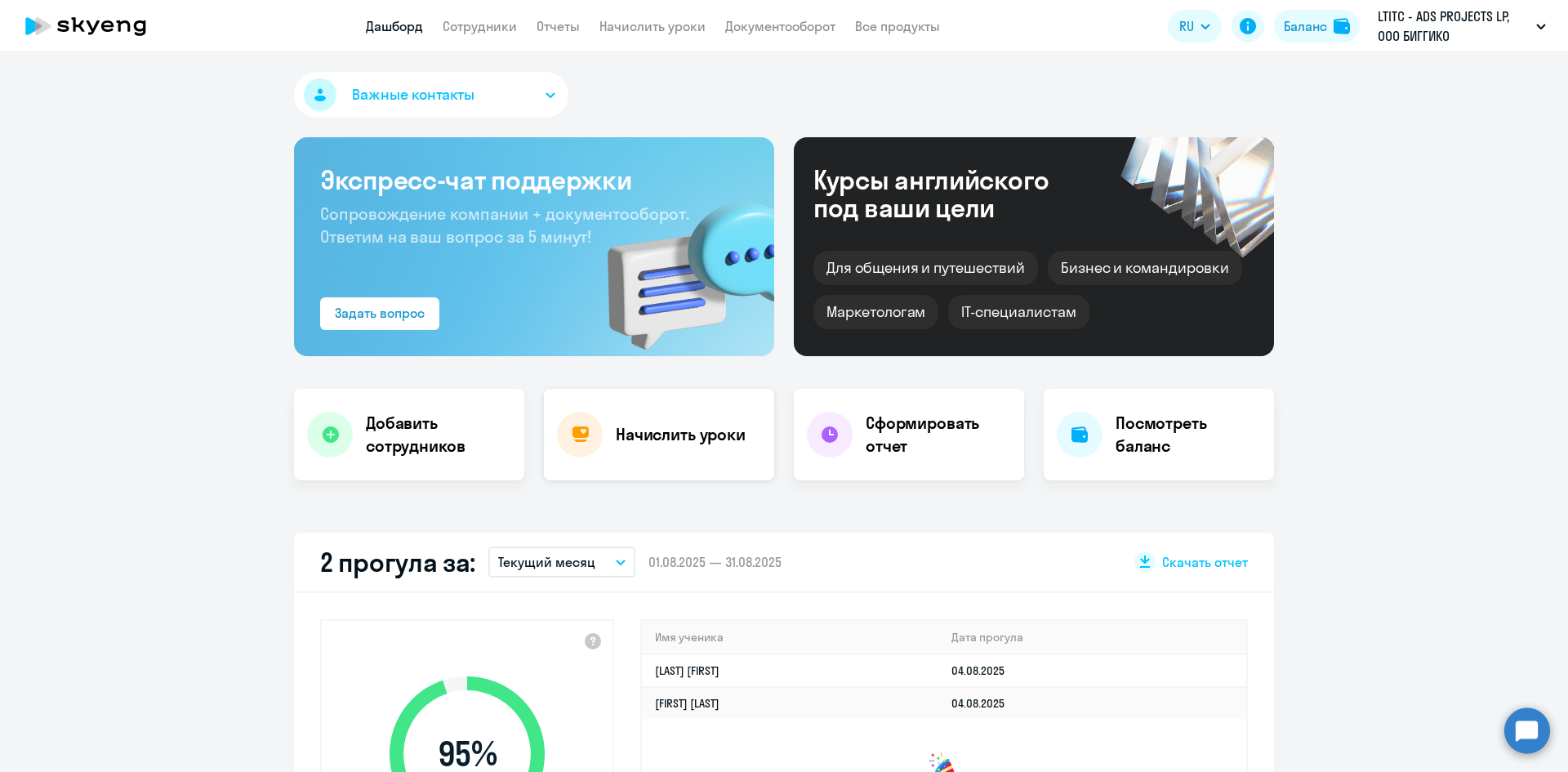 select on "30" 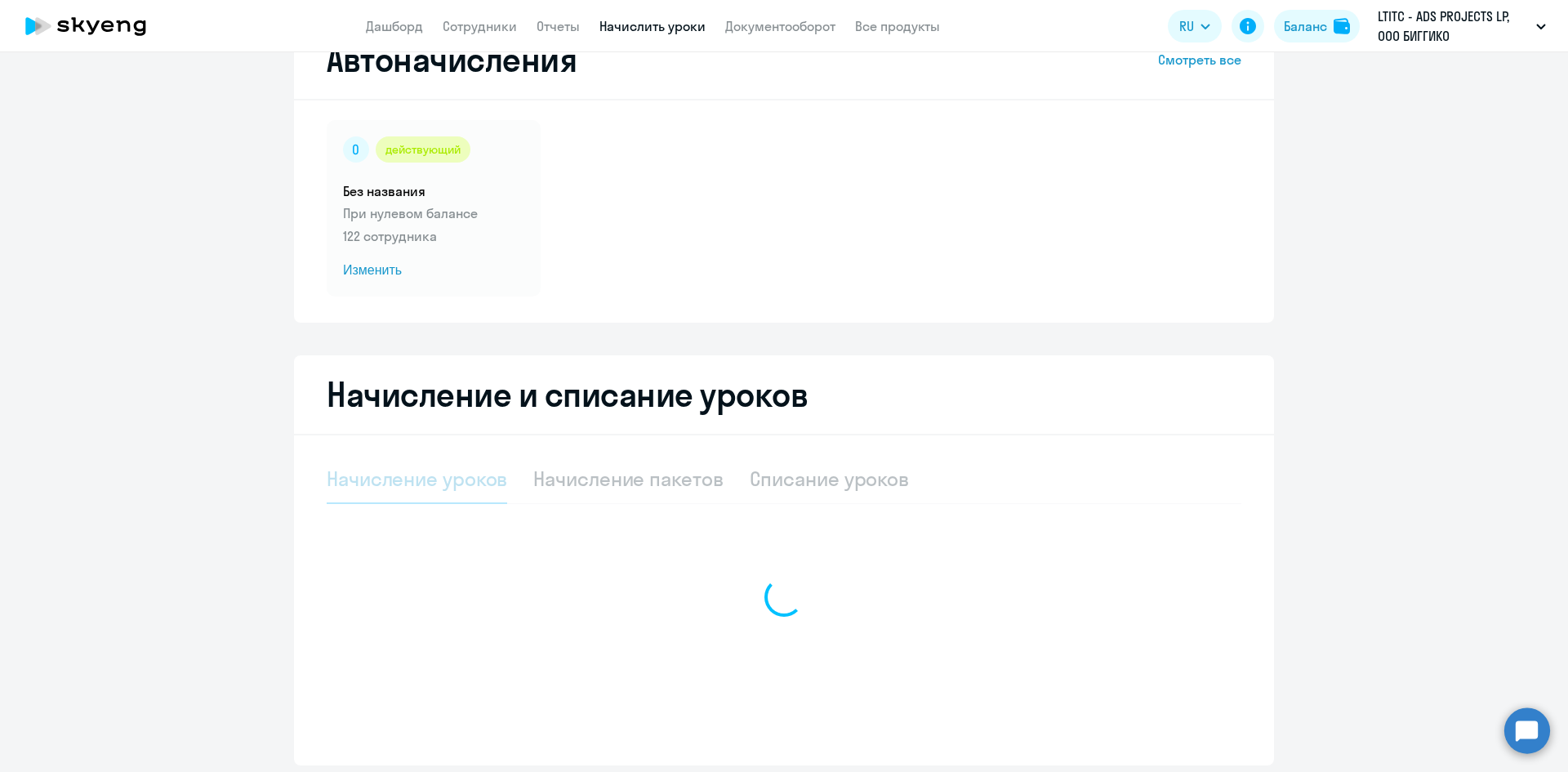 scroll, scrollTop: 115, scrollLeft: 0, axis: vertical 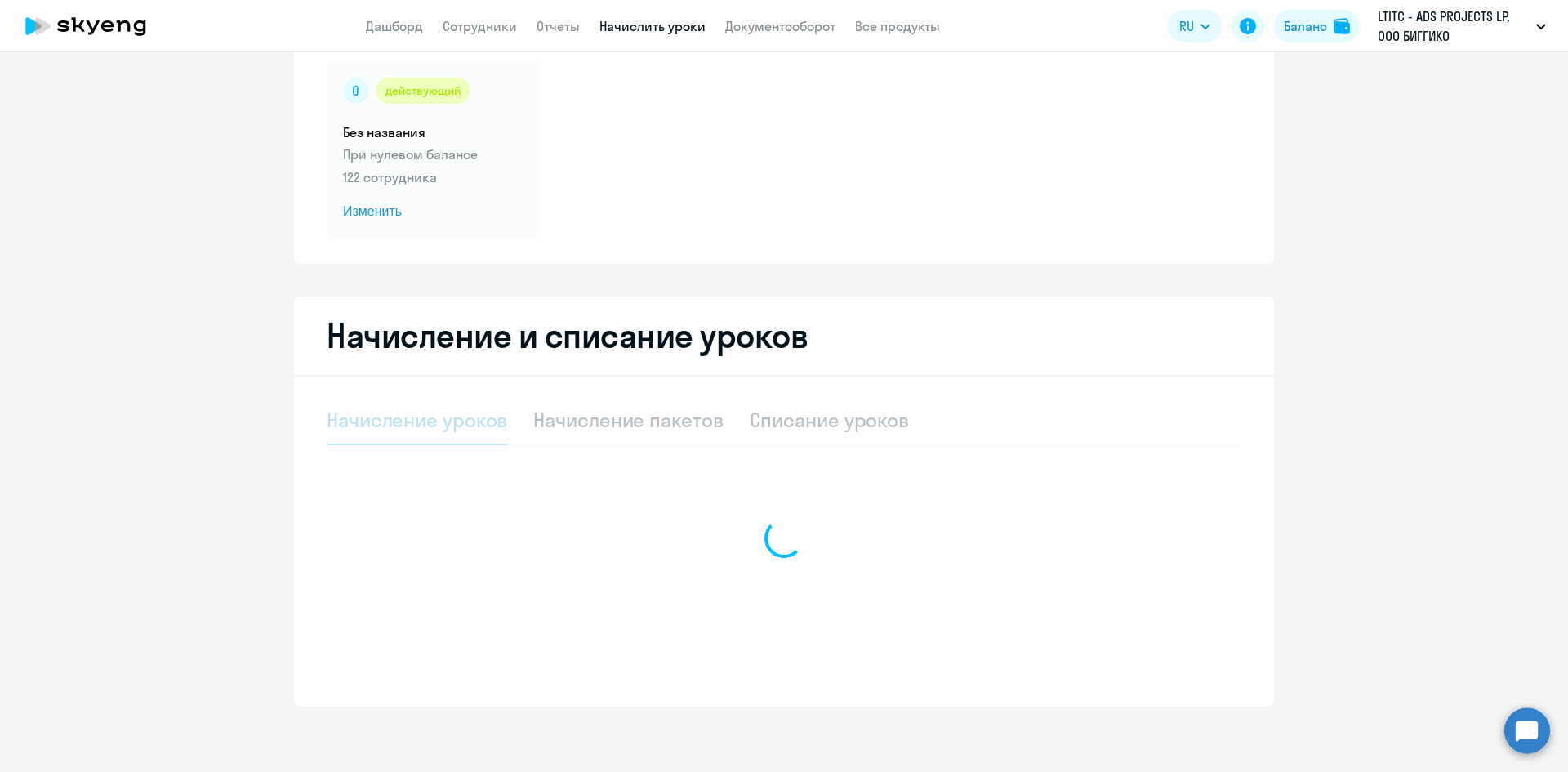 select on "10" 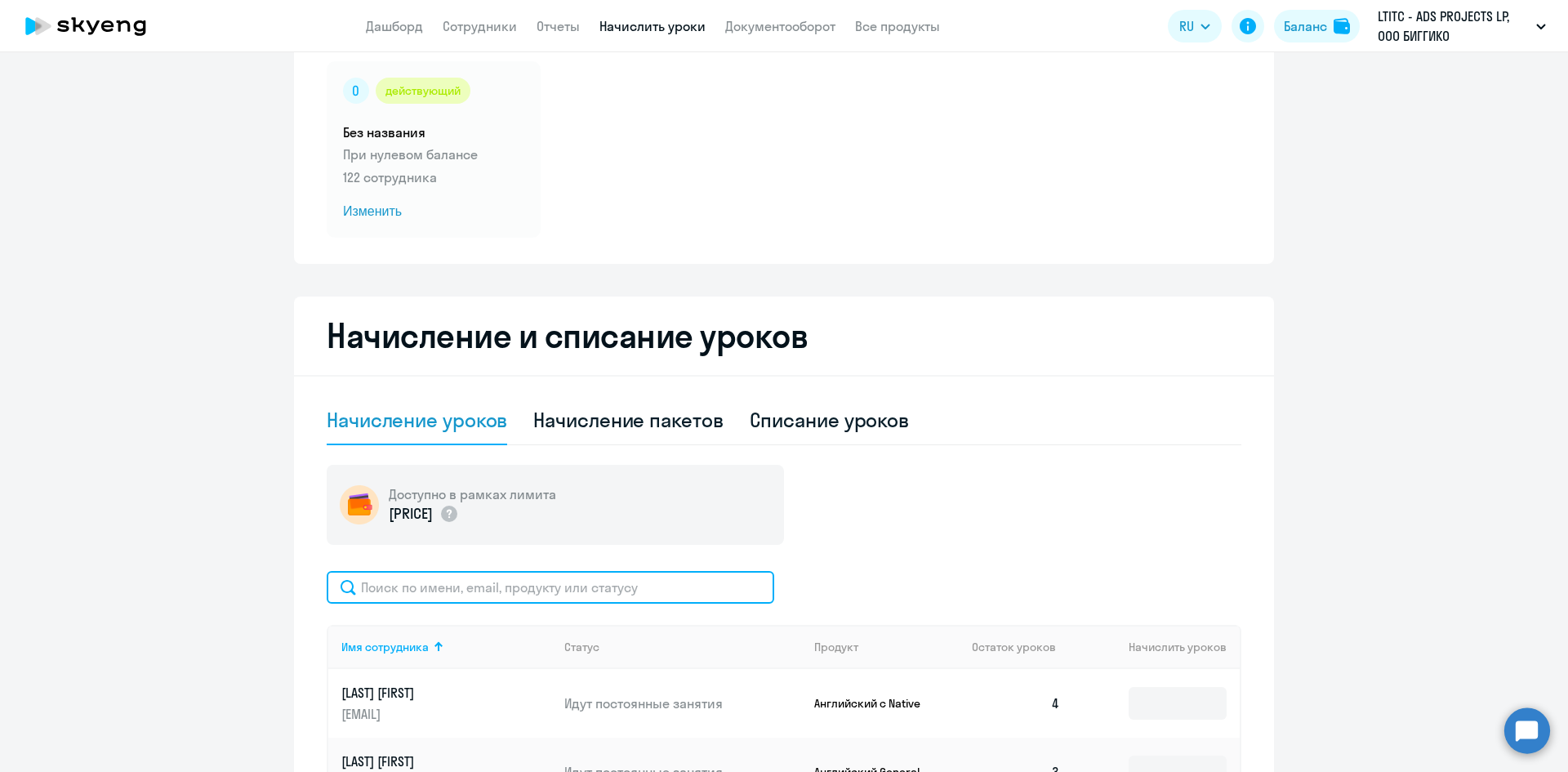 click 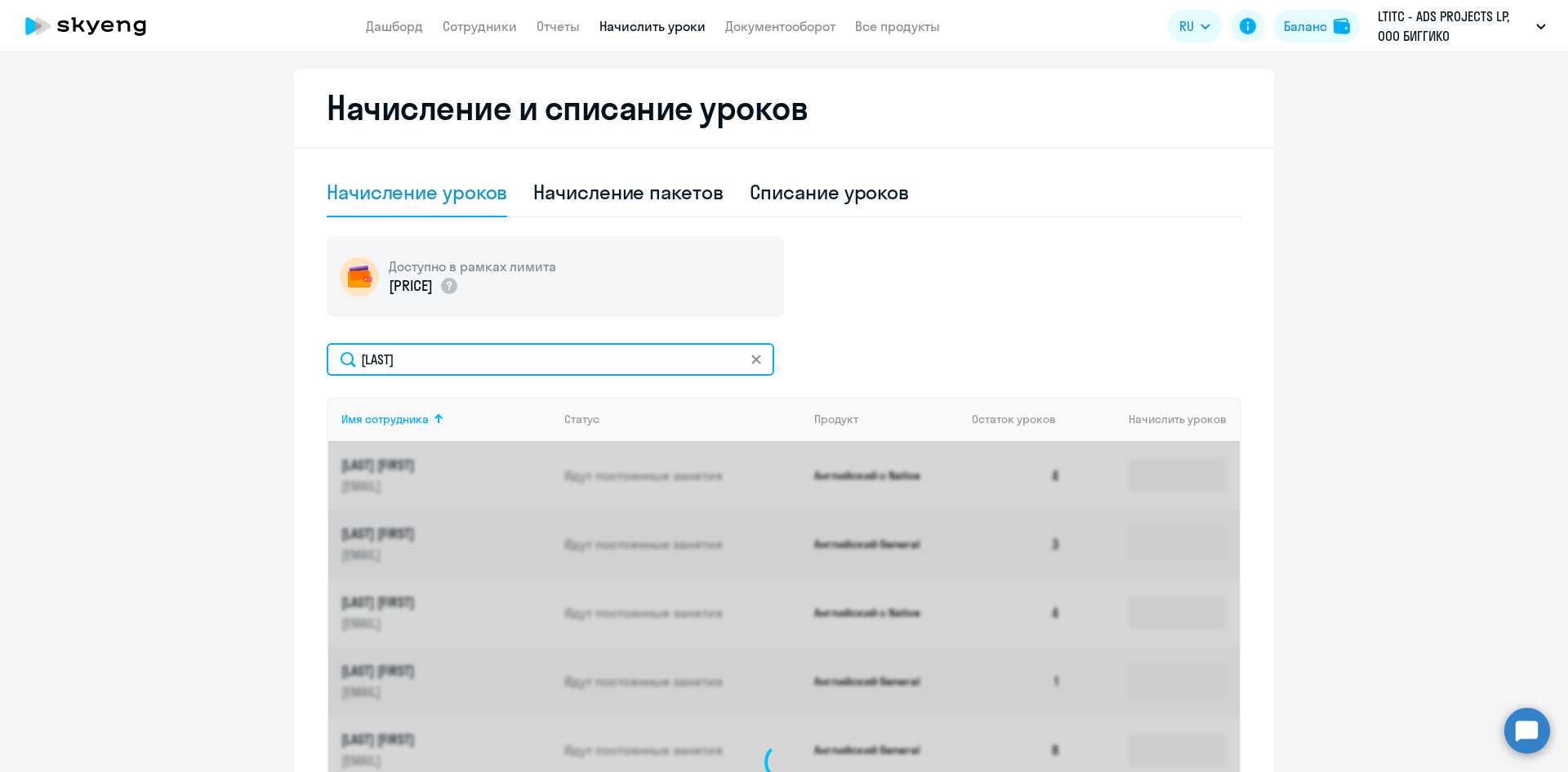 scroll, scrollTop: 350, scrollLeft: 0, axis: vertical 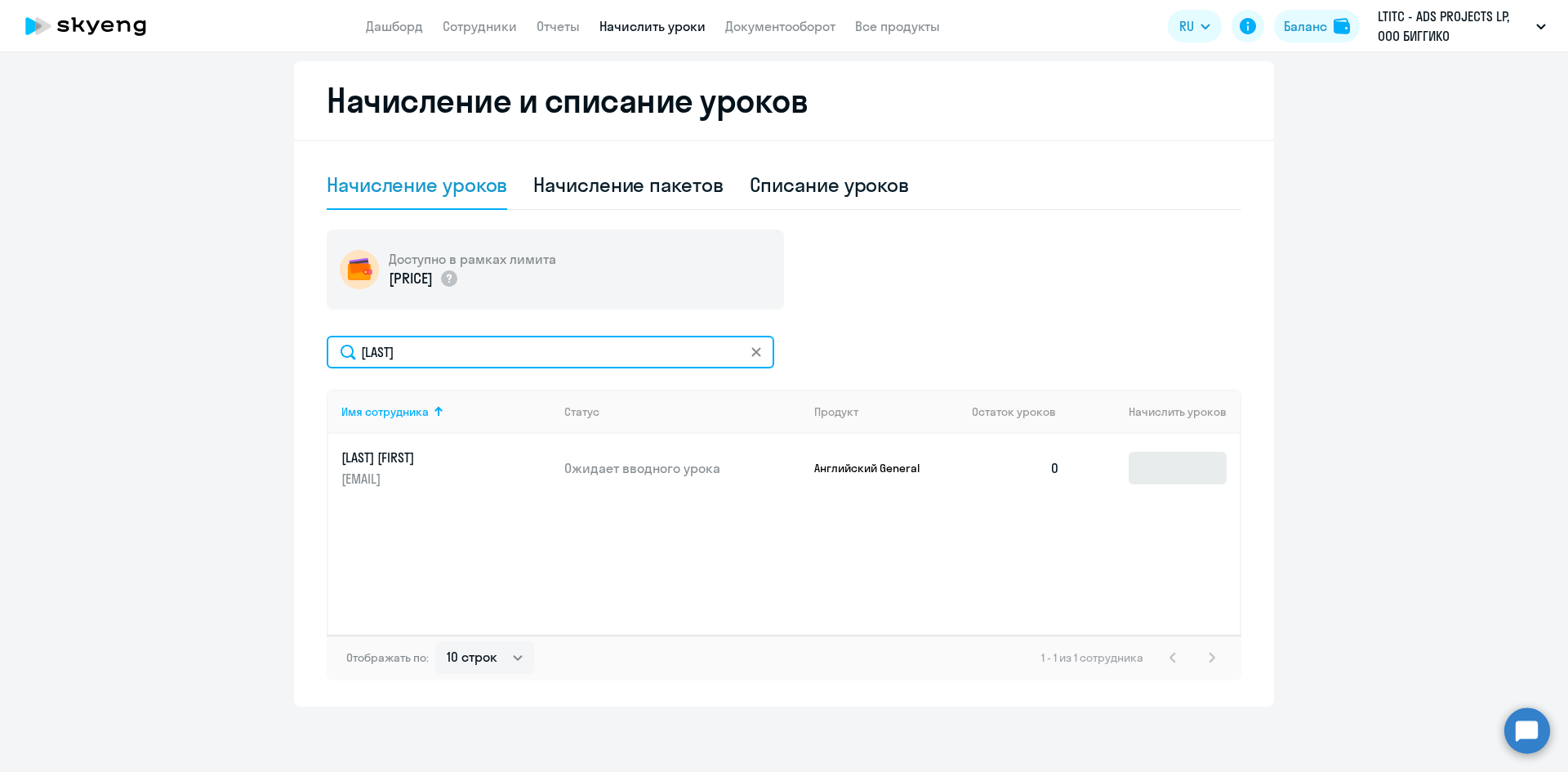 type on "[LAST]" 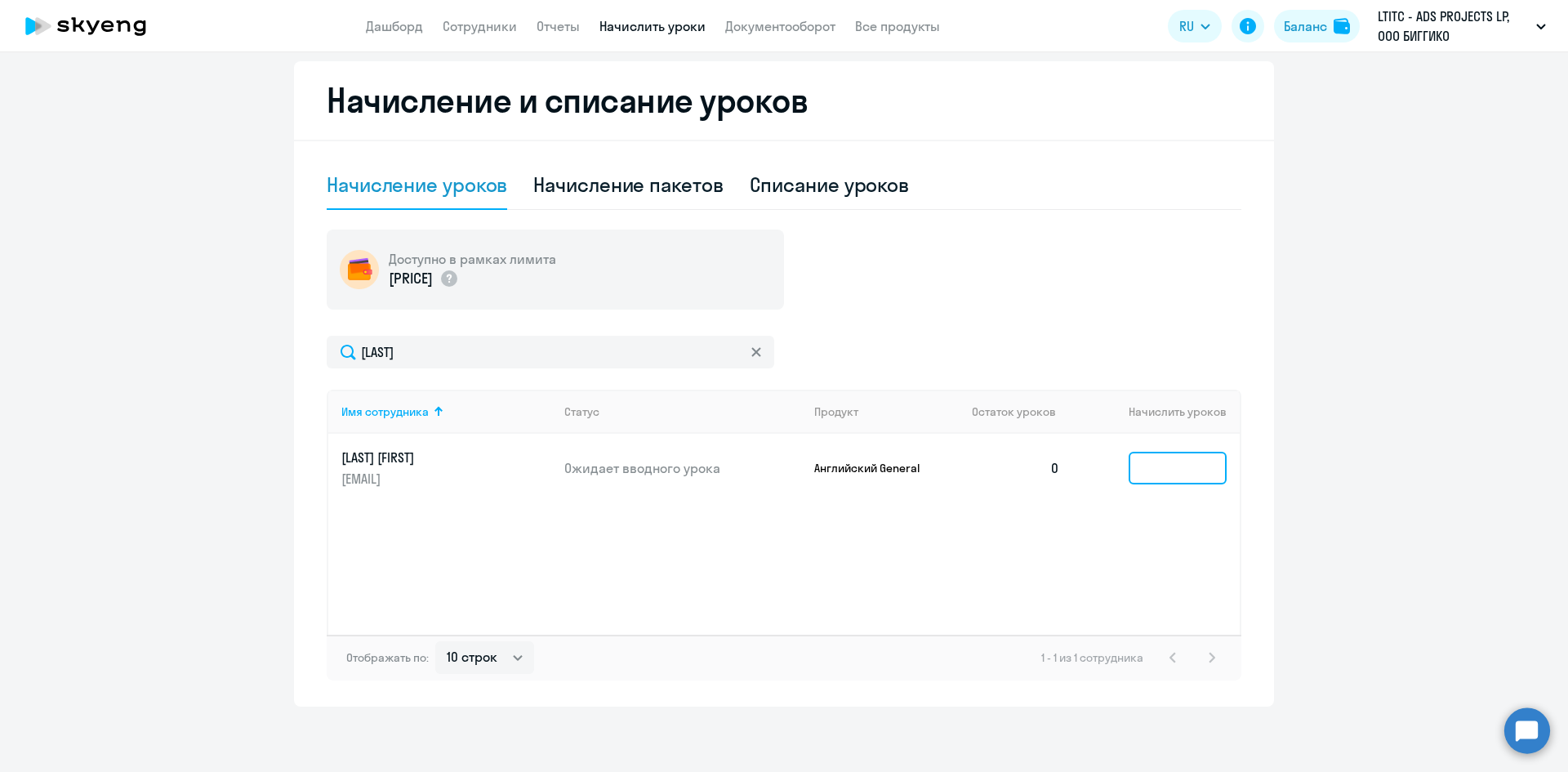 click 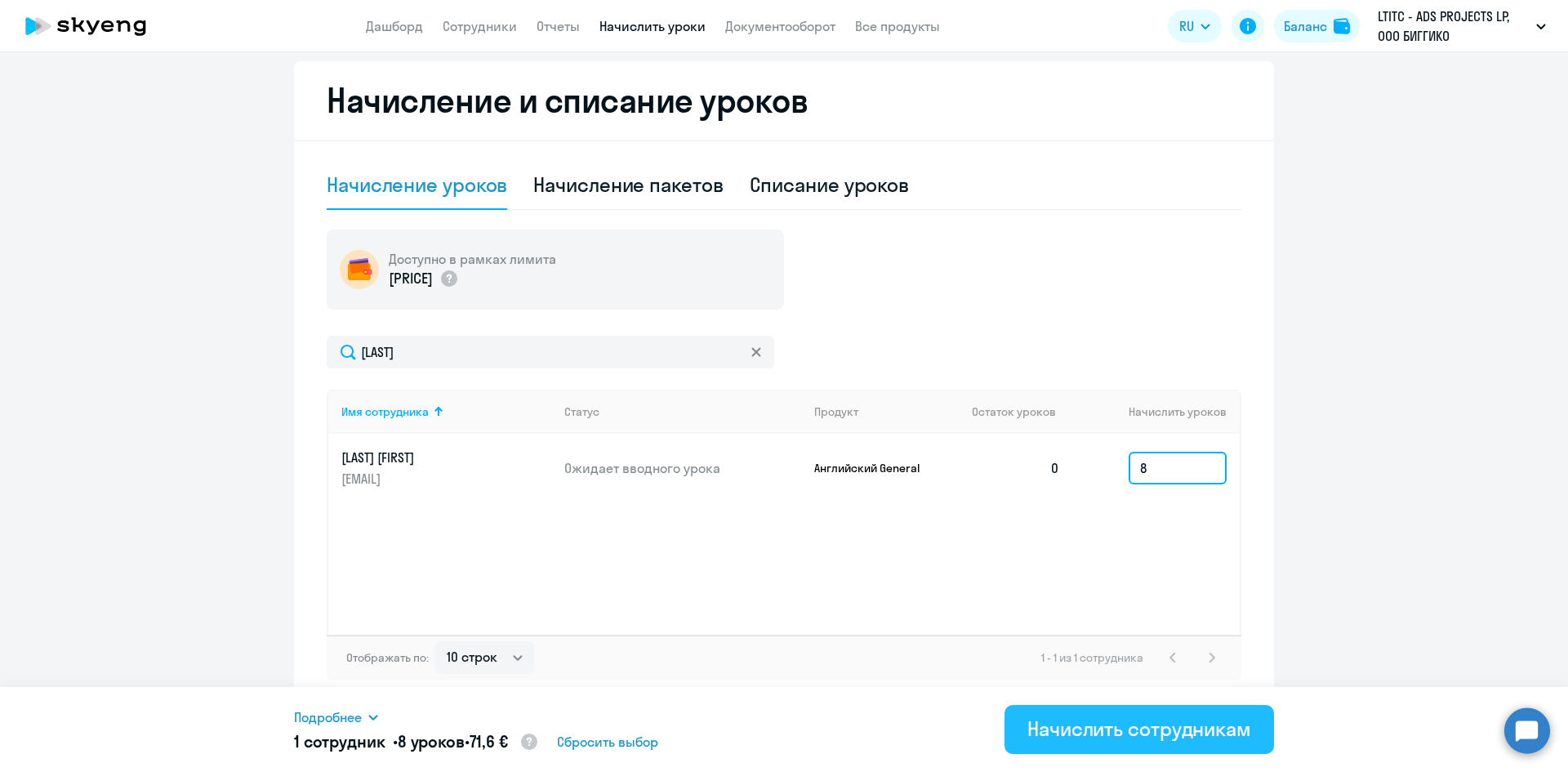 type on "8" 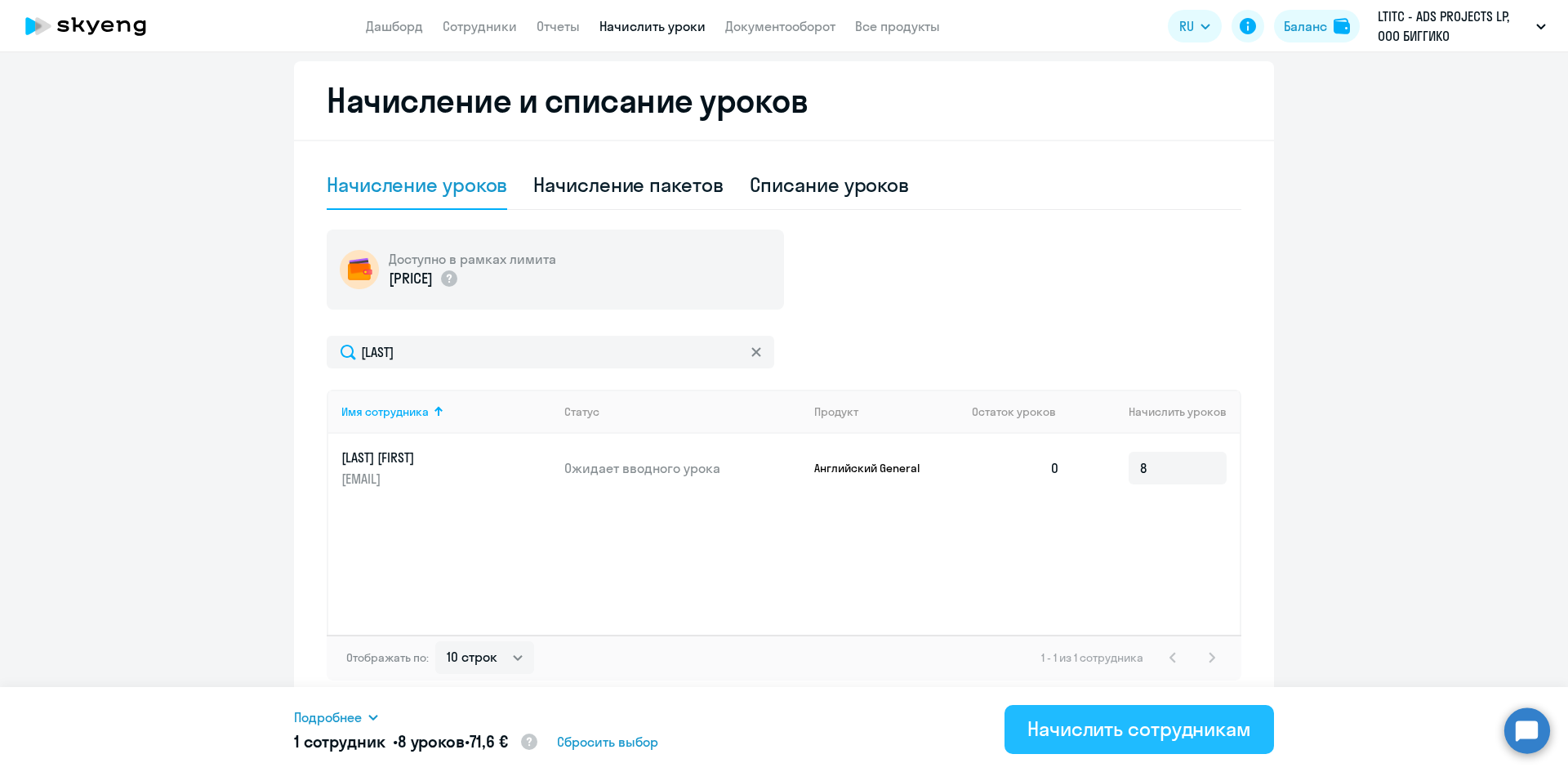 click on "Начислить сотрудникам" at bounding box center [1139, 729] 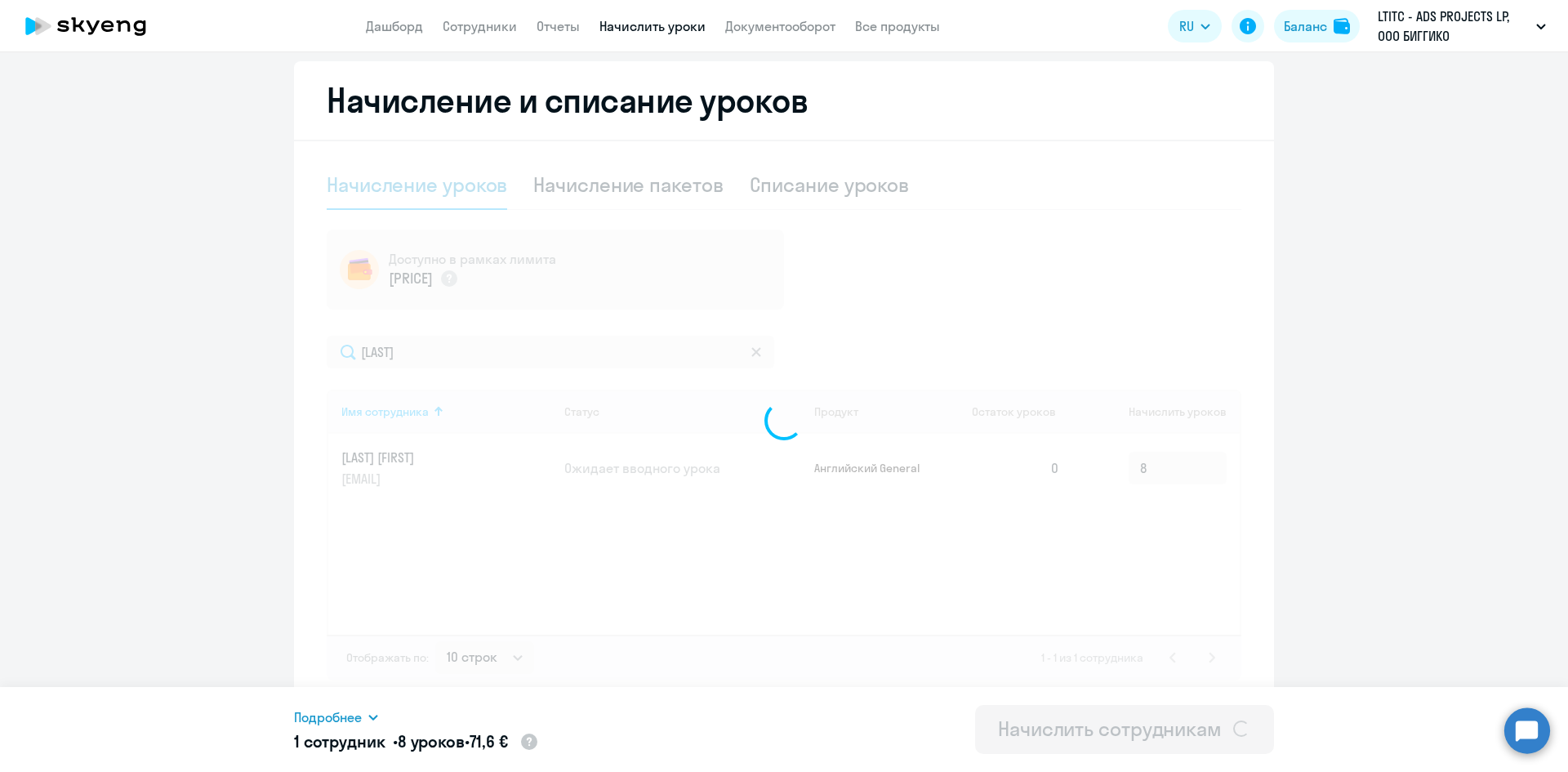 type 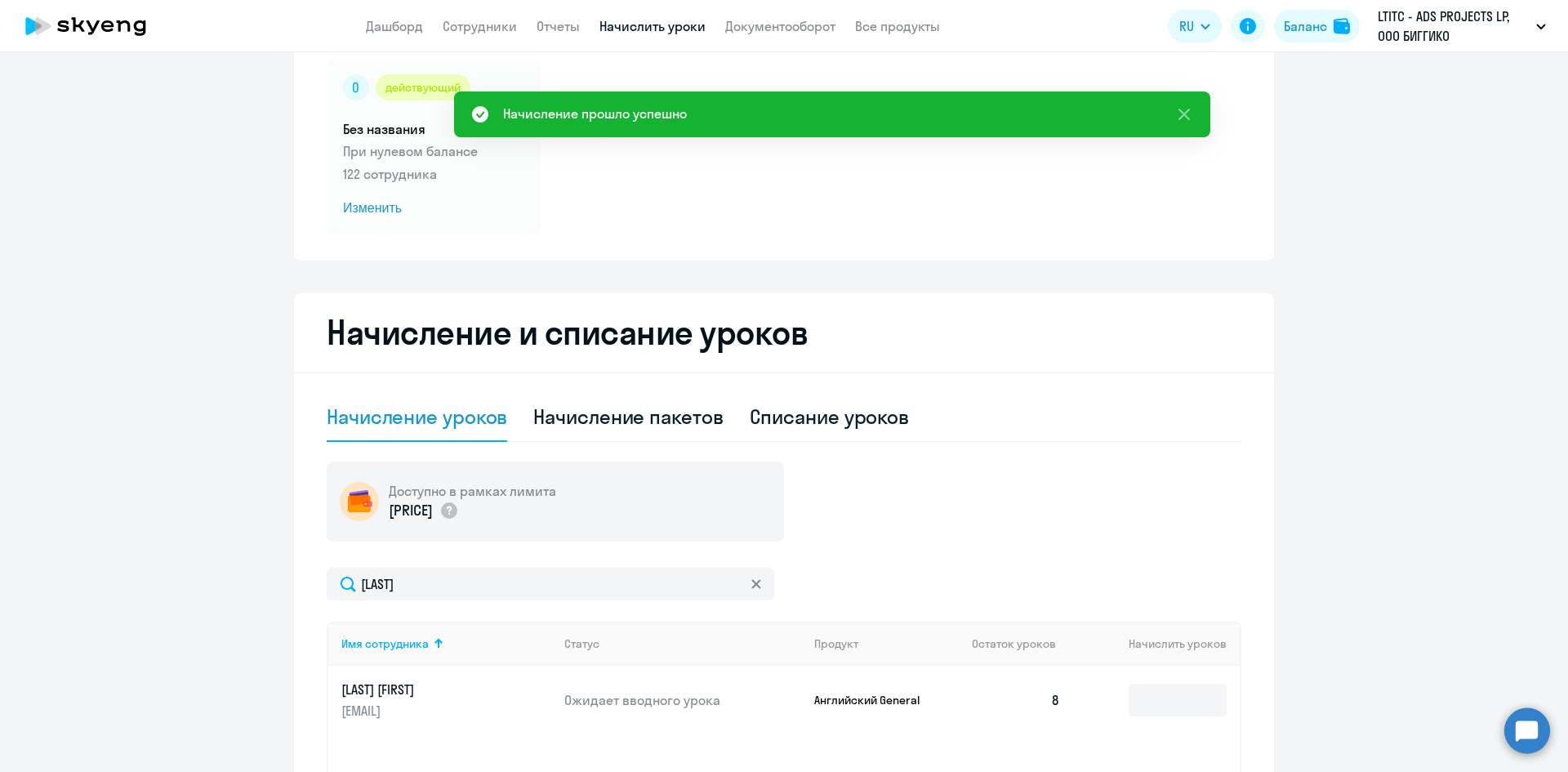scroll, scrollTop: 0, scrollLeft: 0, axis: both 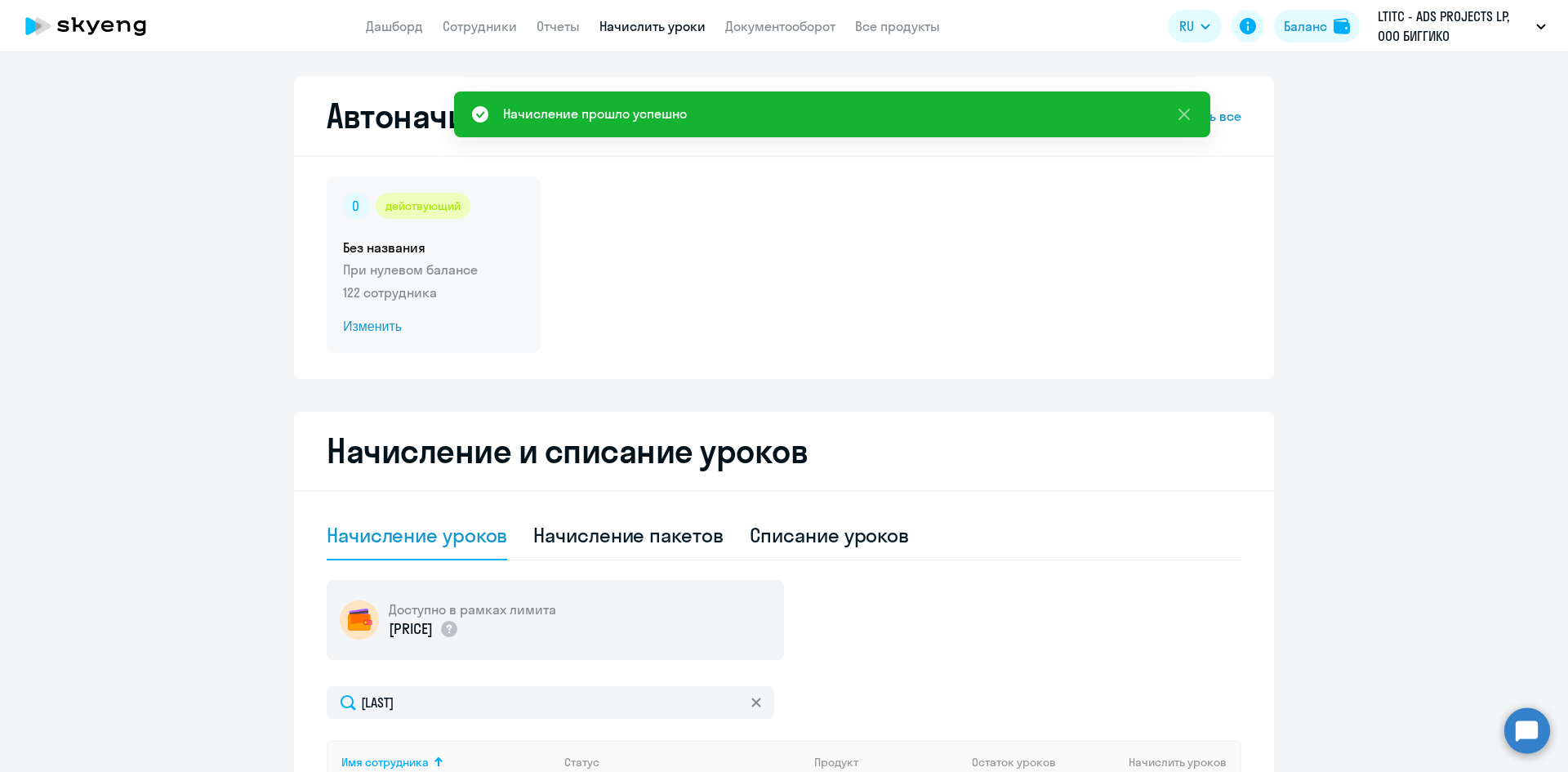 click on "[NUMBER]" 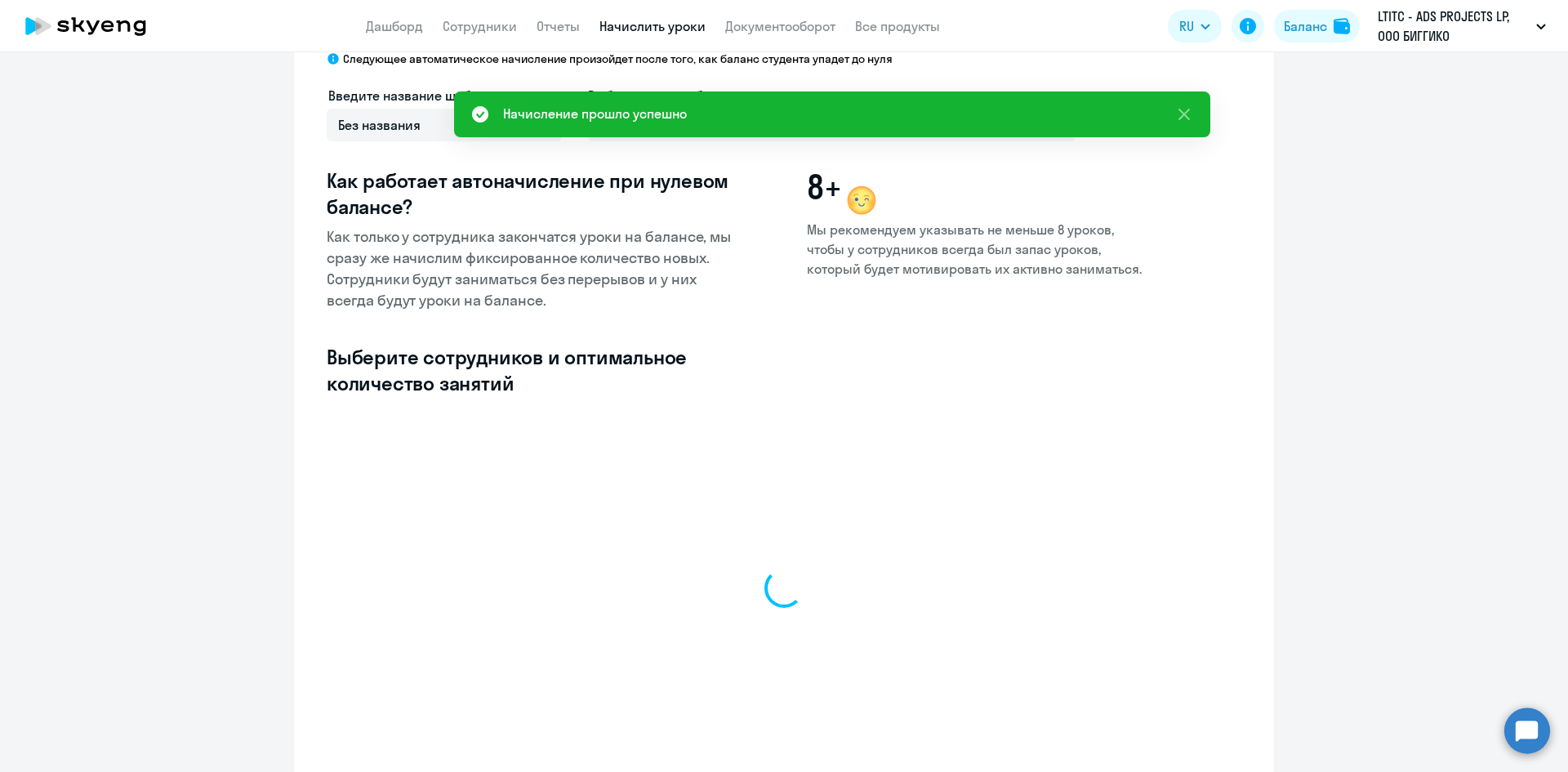 scroll, scrollTop: 181, scrollLeft: 0, axis: vertical 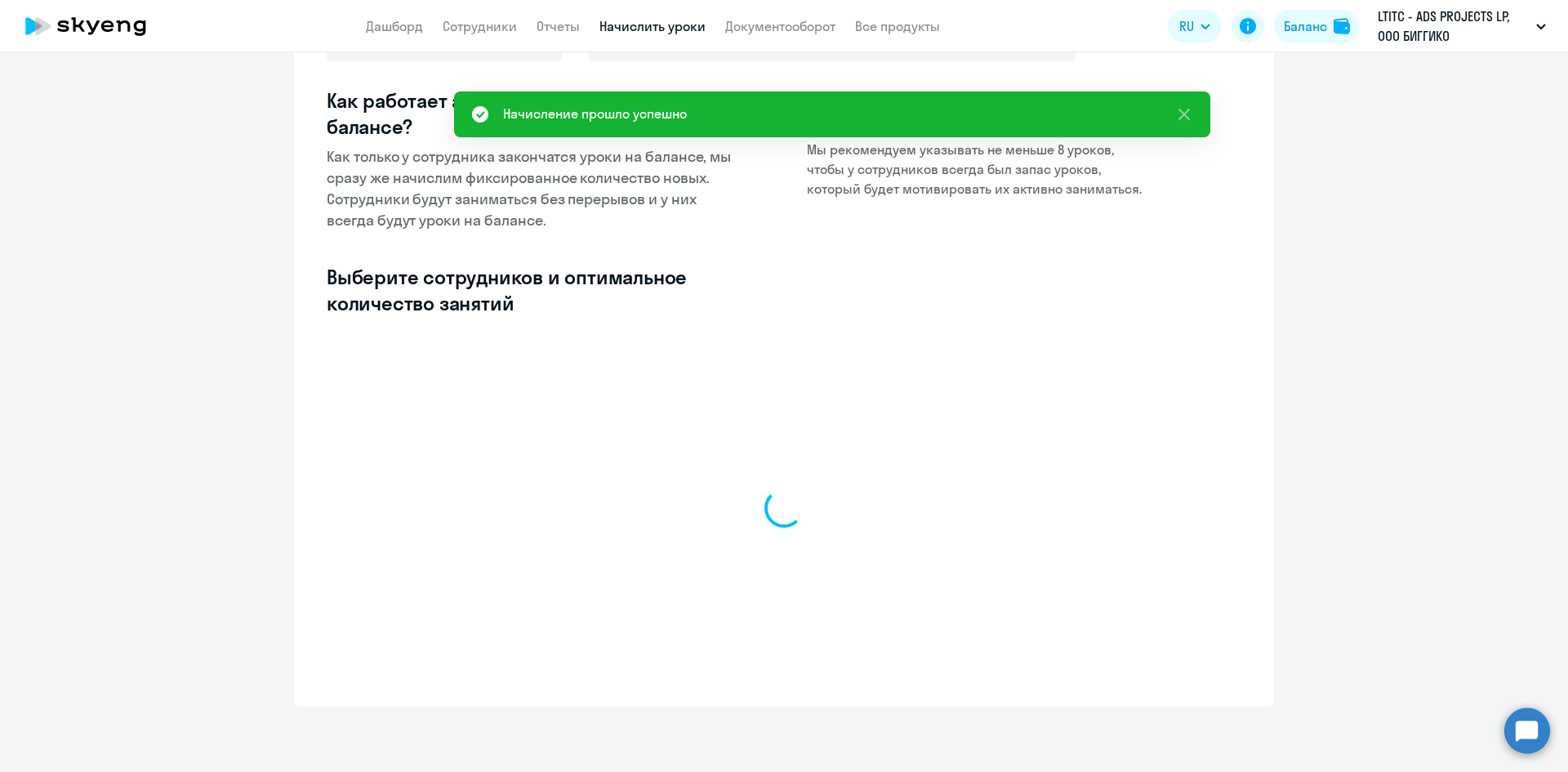 select on "10" 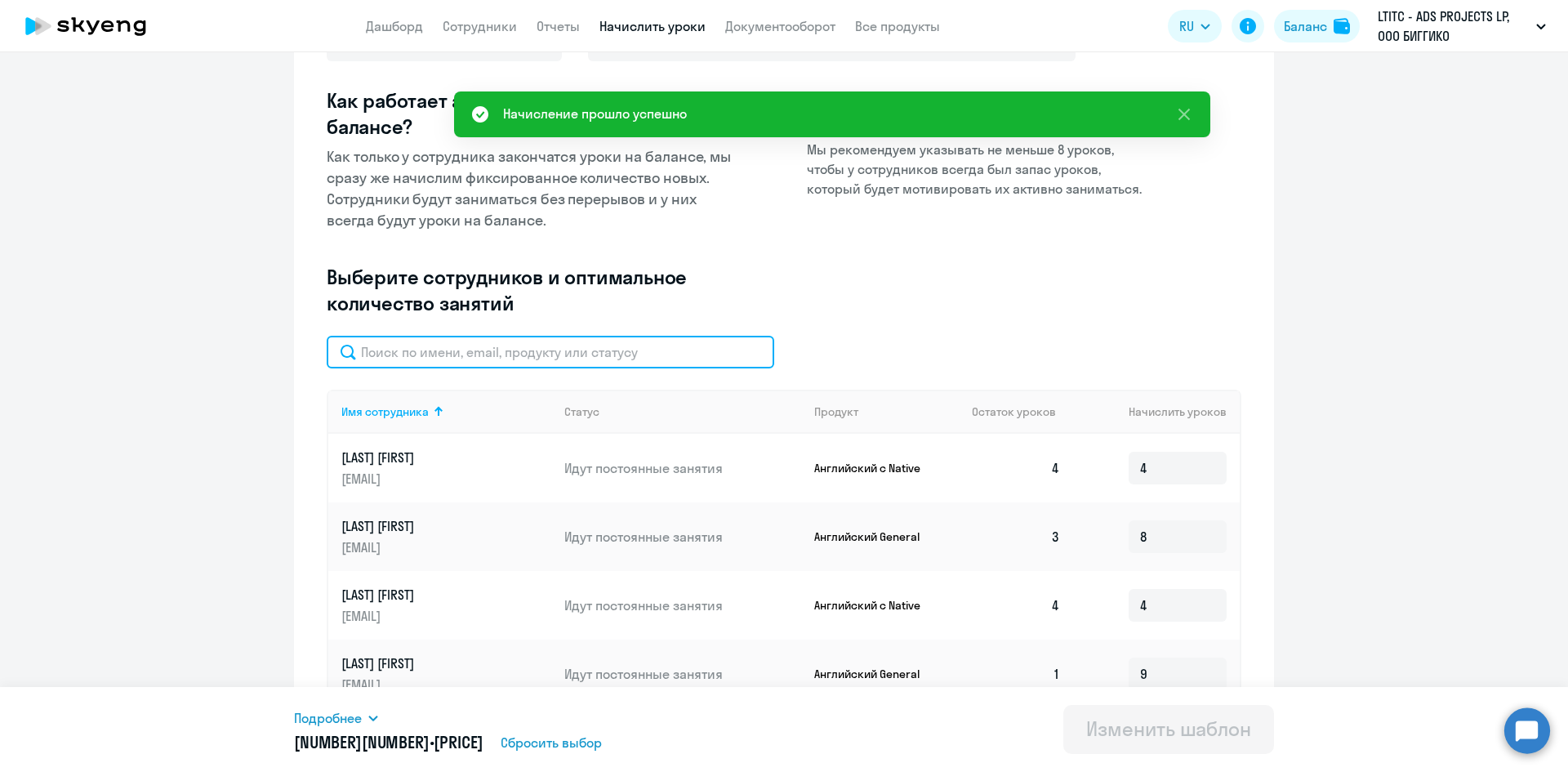 click 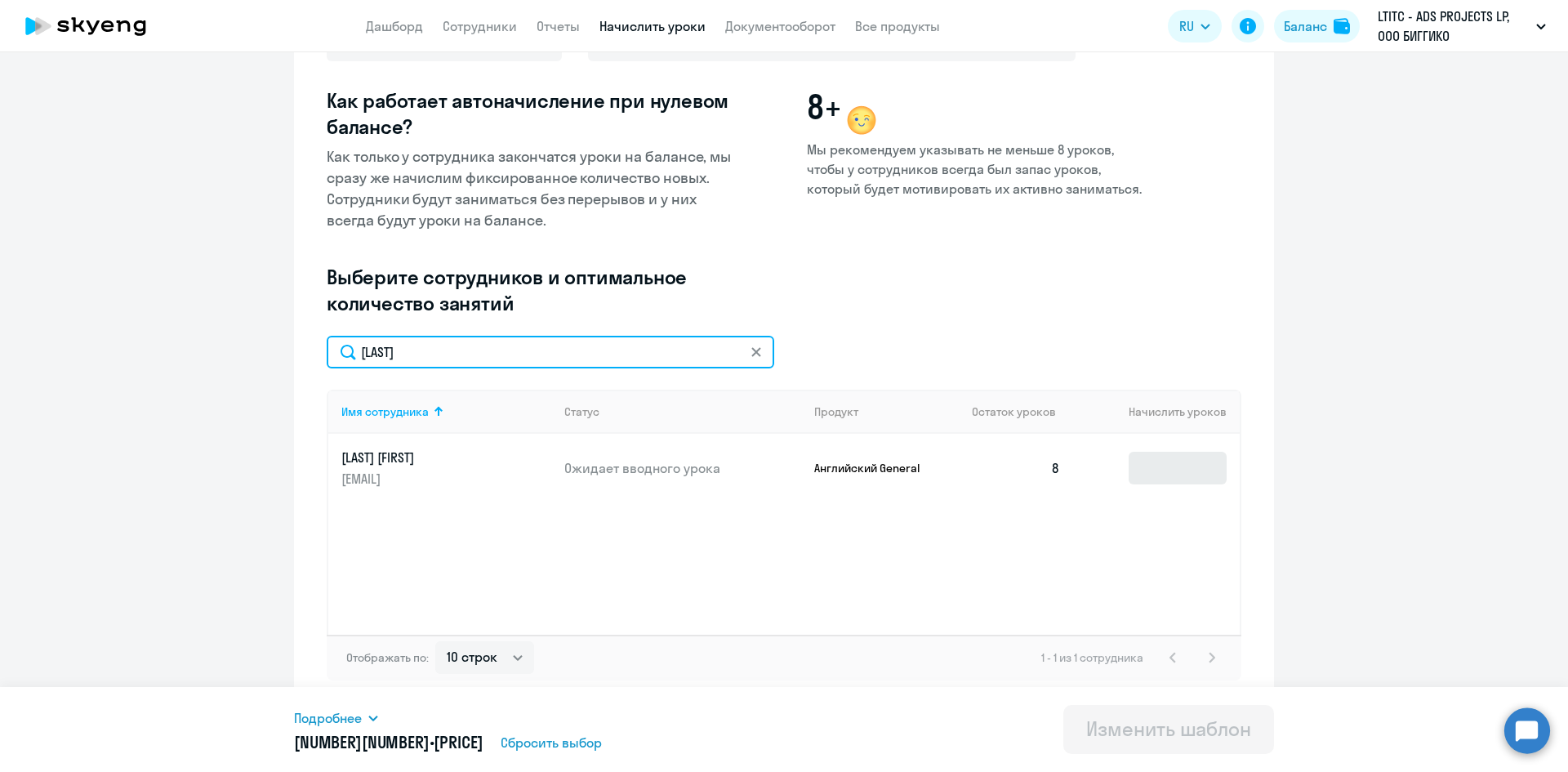 type on "[LAST]" 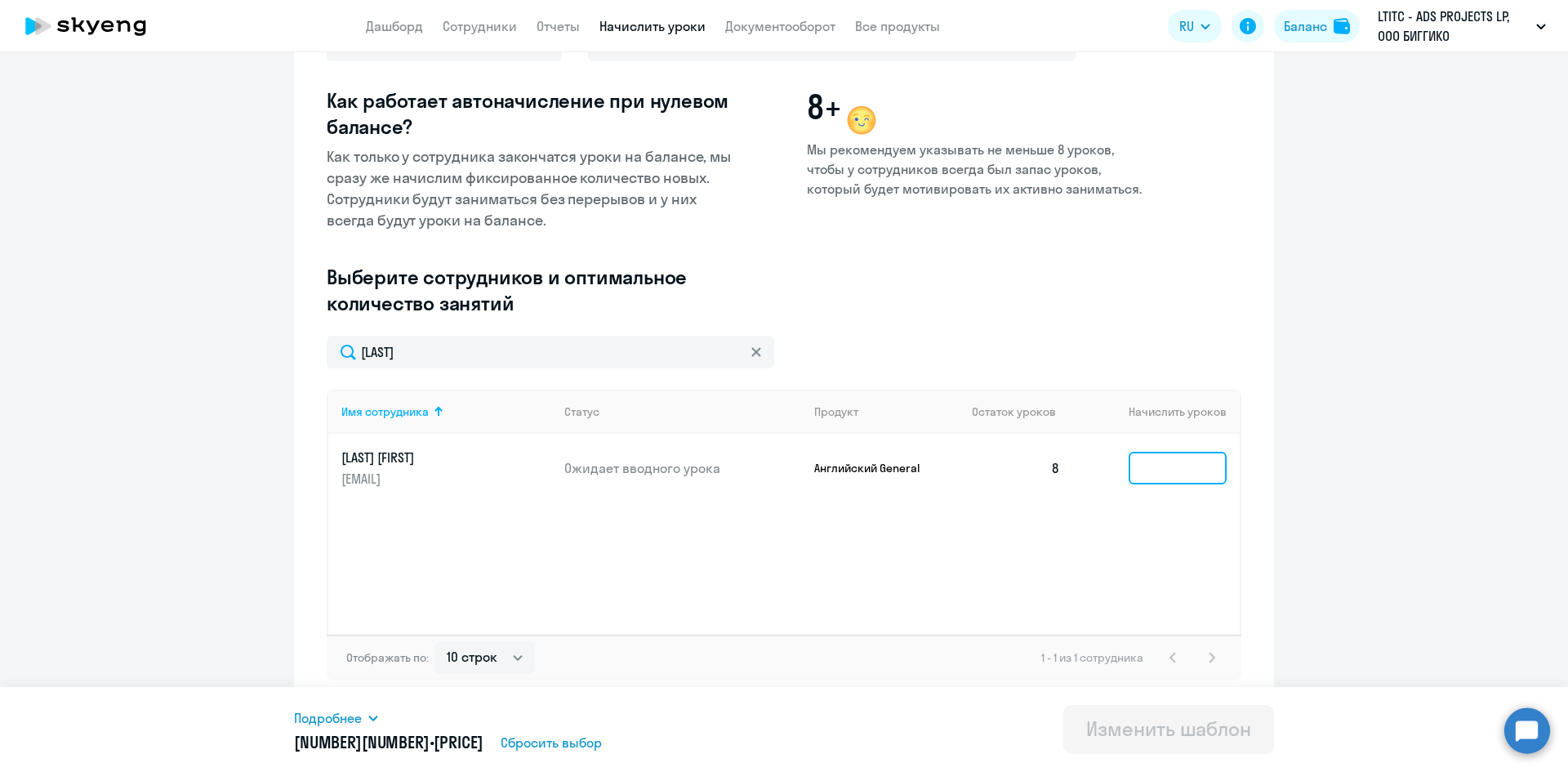 click 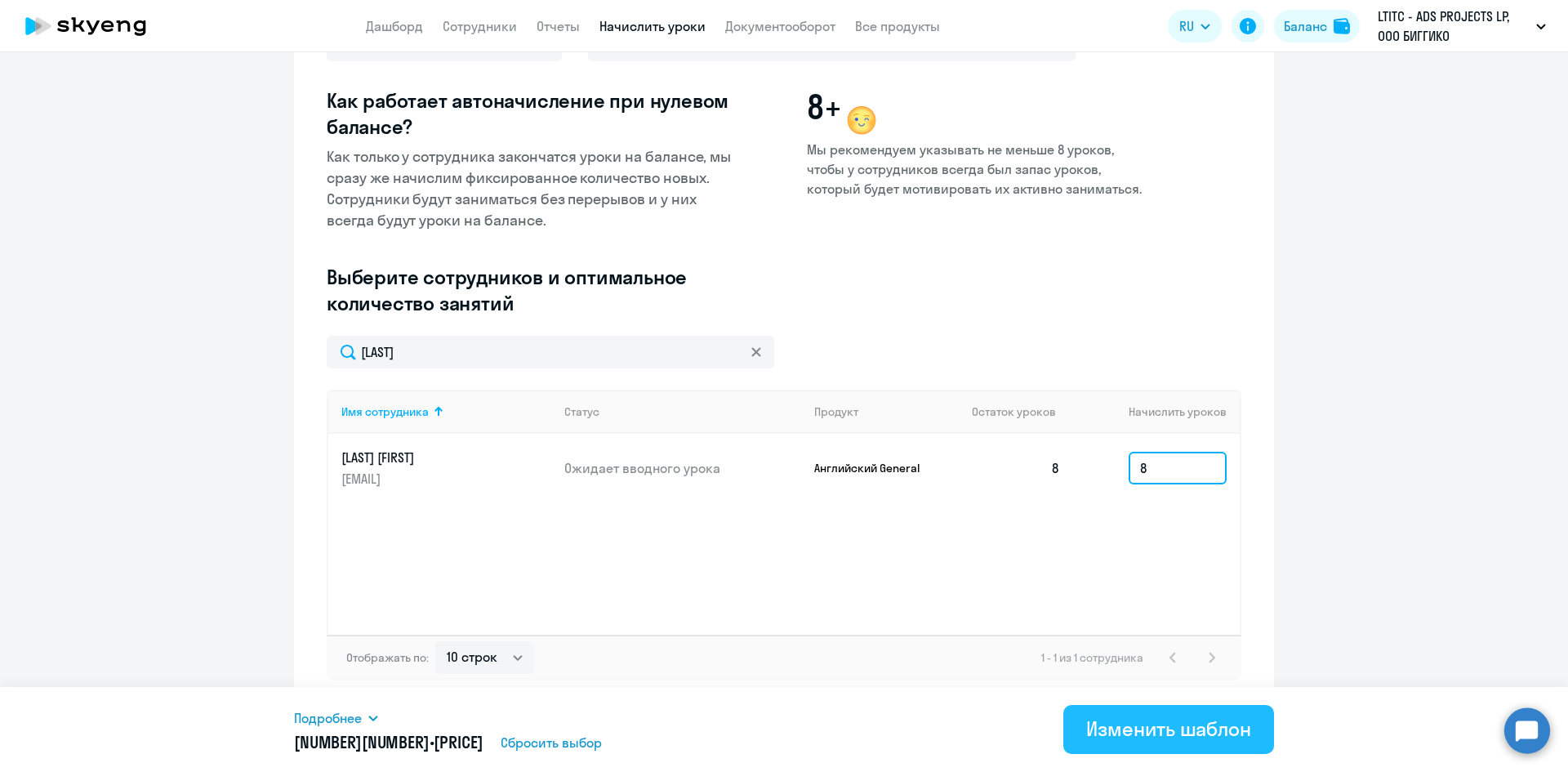 type on "8" 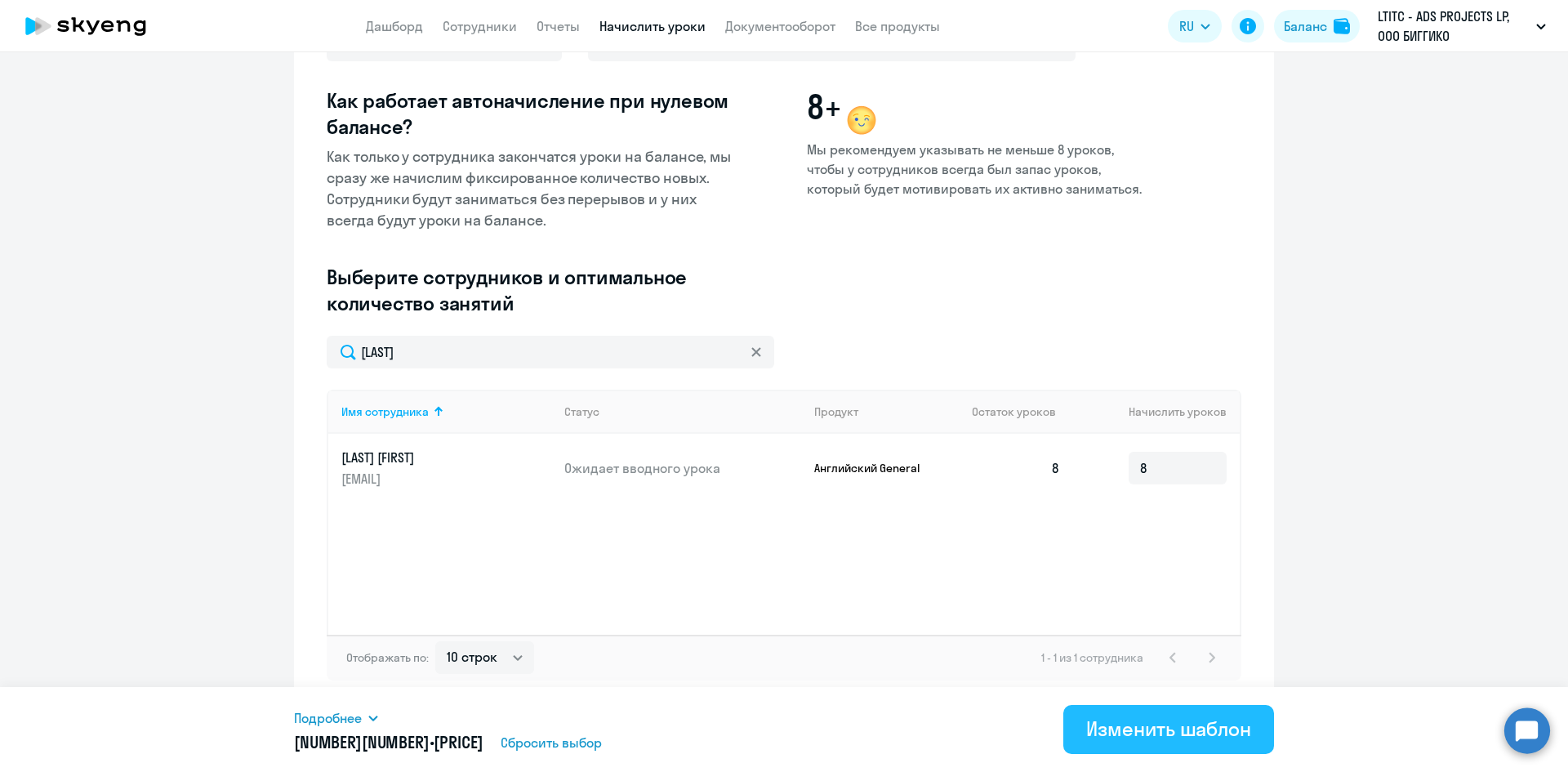 click on "Изменить шаблон" at bounding box center (1169, 729) 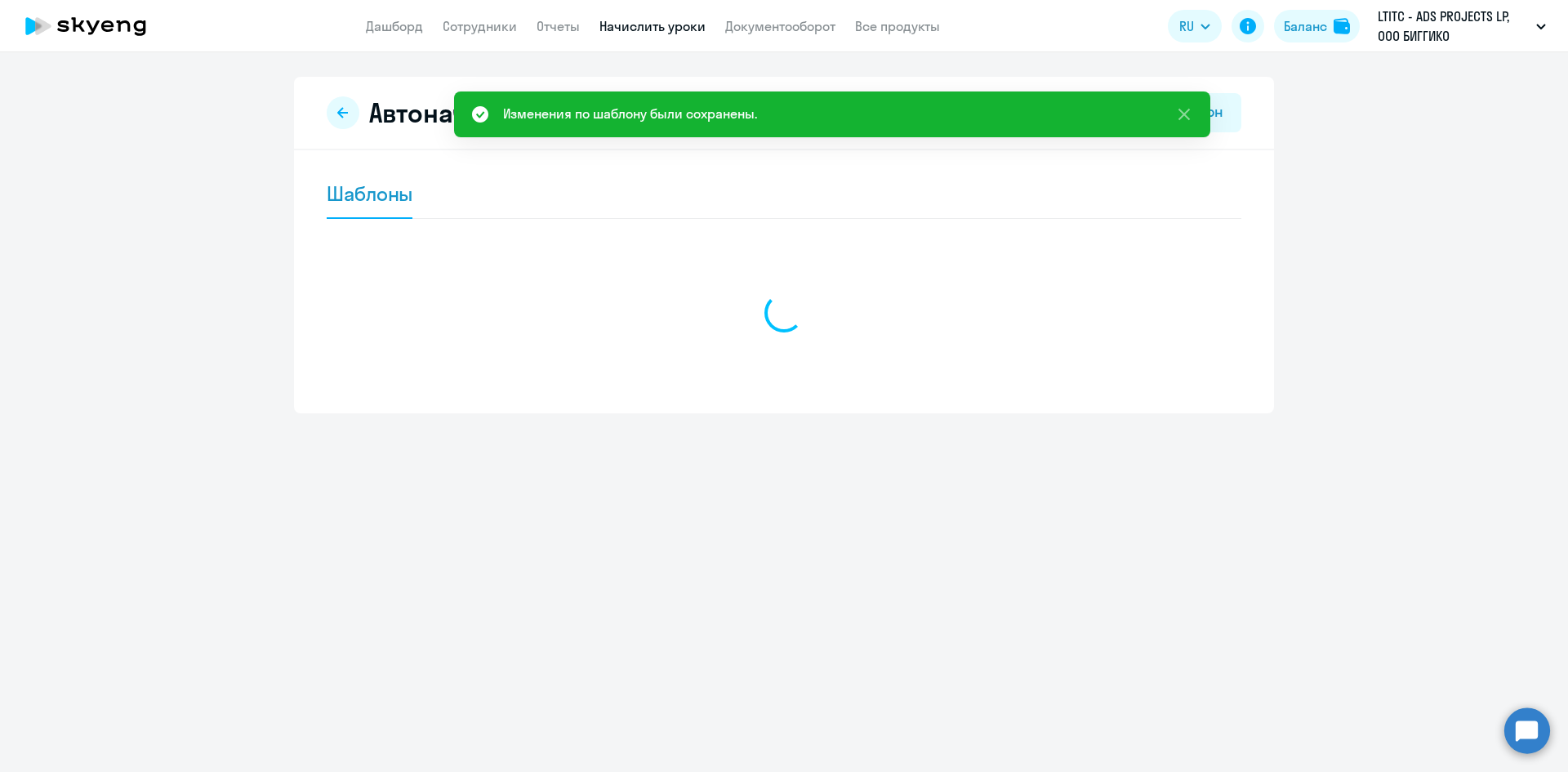 scroll, scrollTop: 0, scrollLeft: 0, axis: both 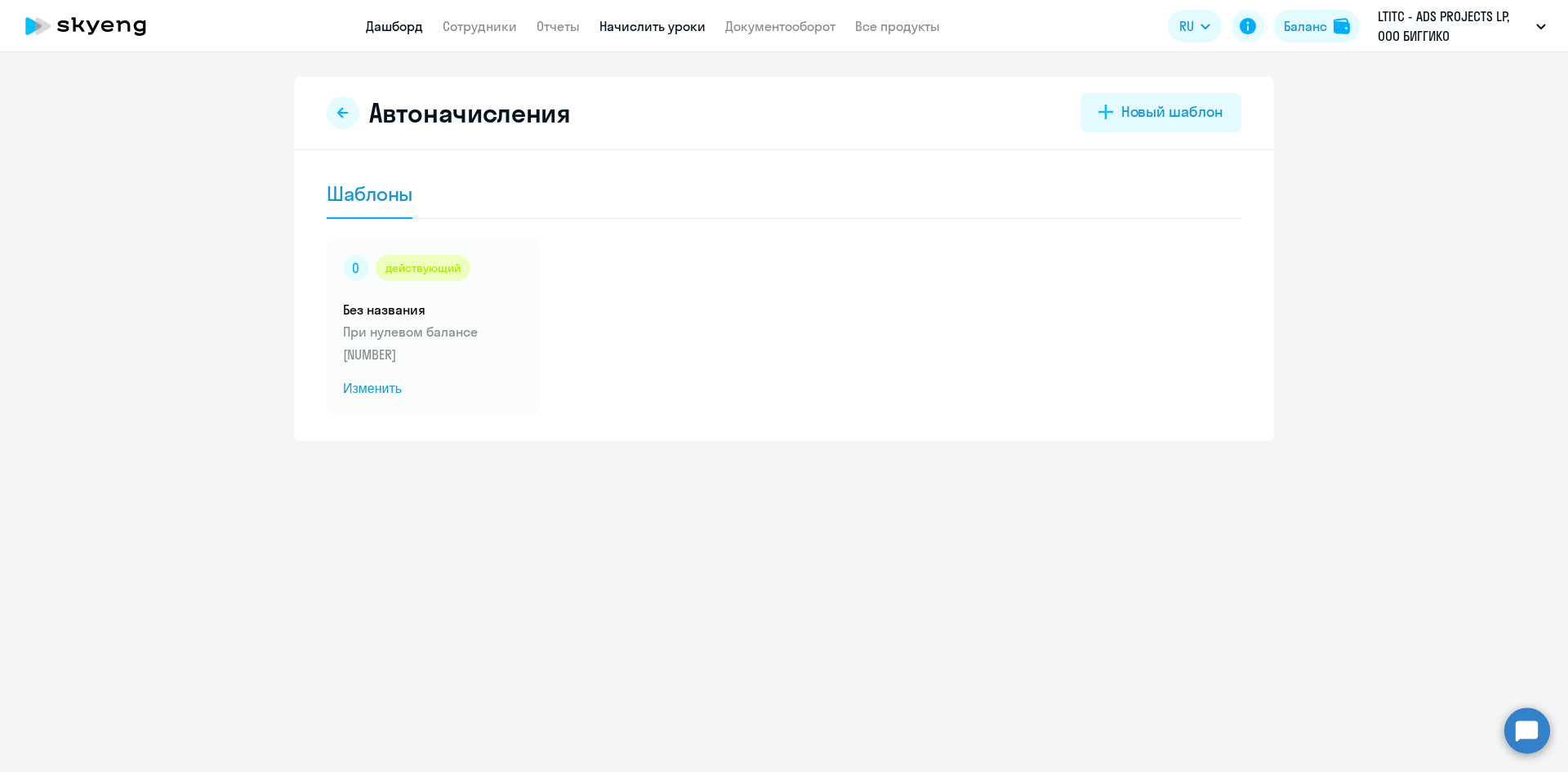 click on "Дашборд" at bounding box center (394, 26) 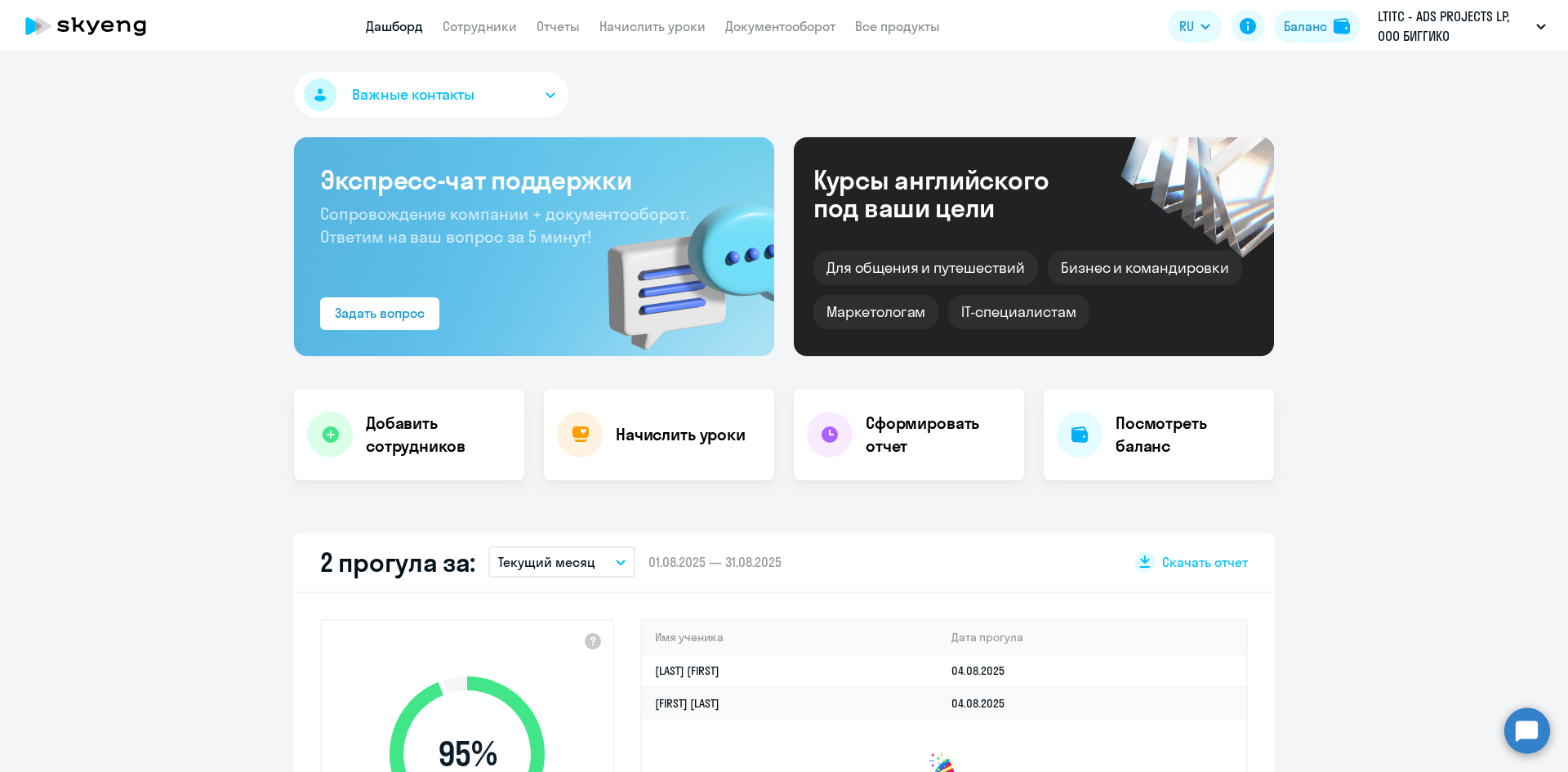 select on "30" 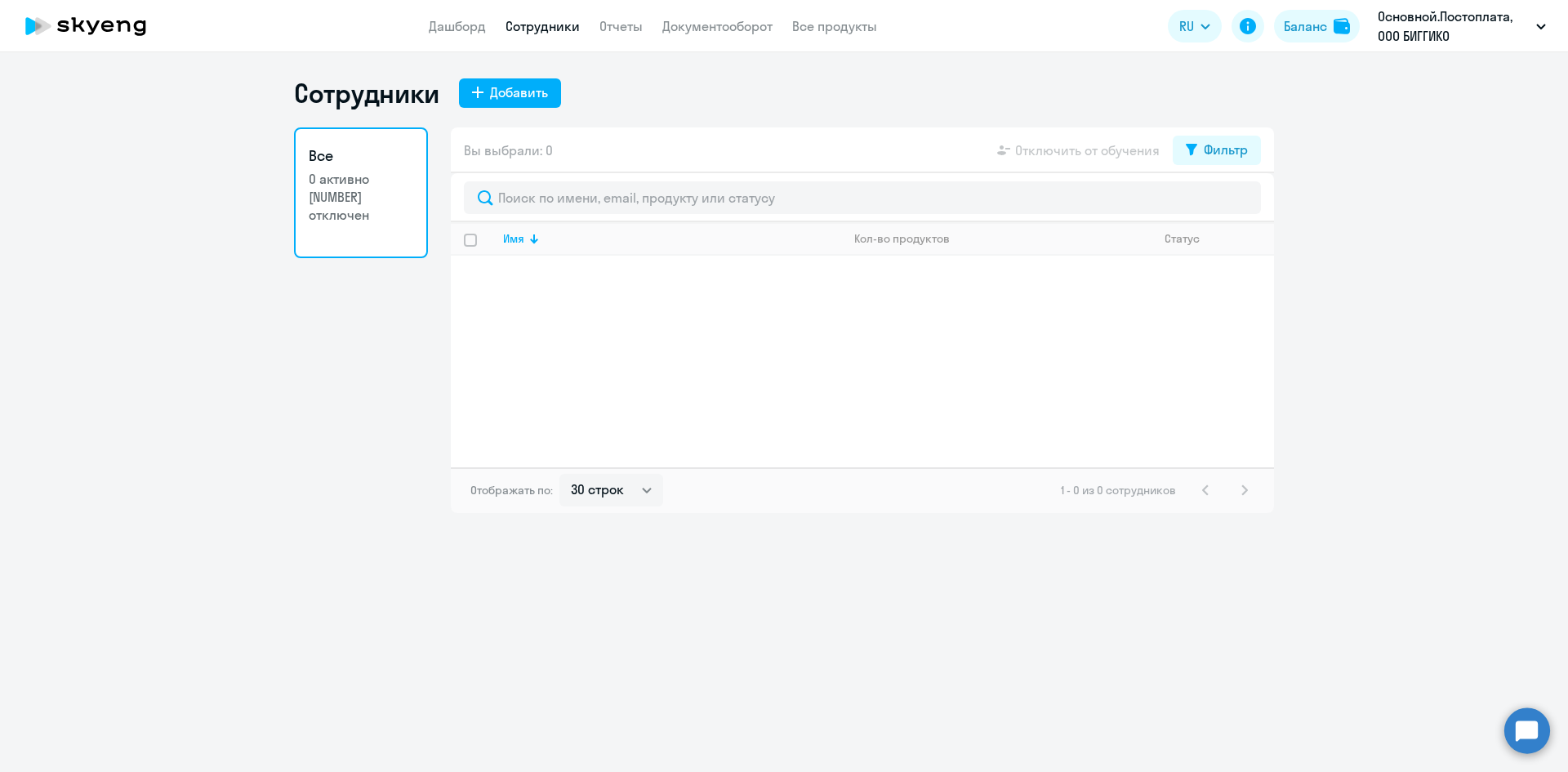 select on "30" 